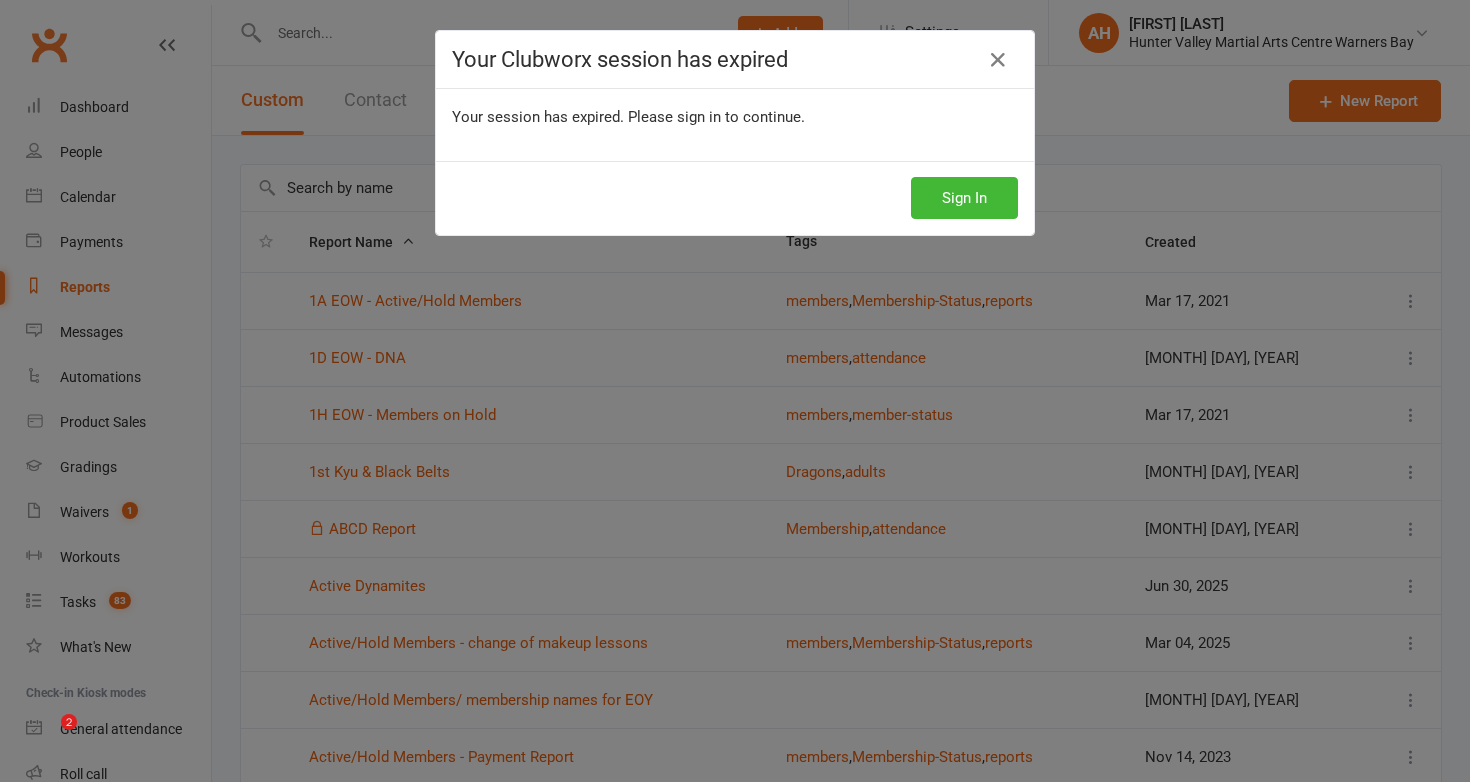 select on "50" 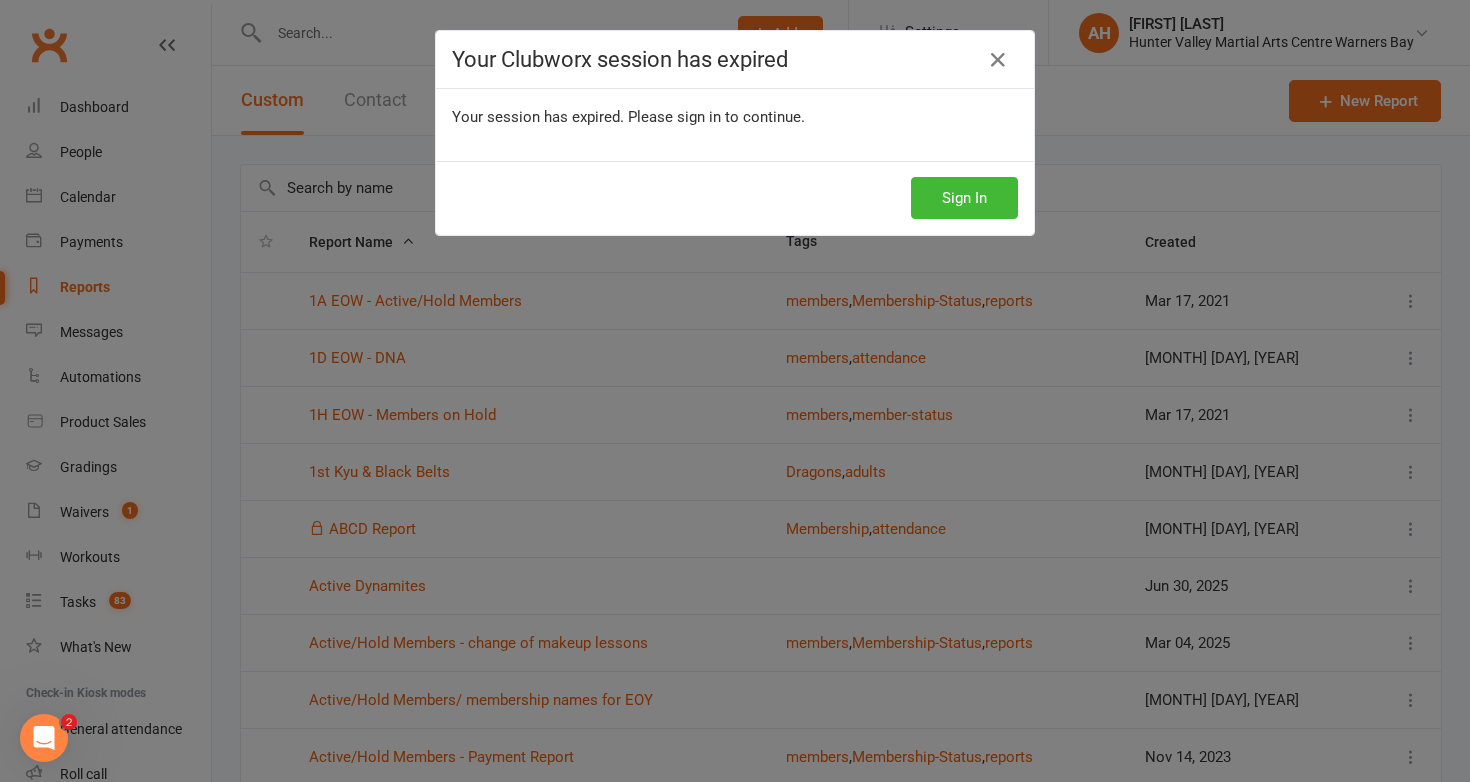 scroll, scrollTop: 0, scrollLeft: 0, axis: both 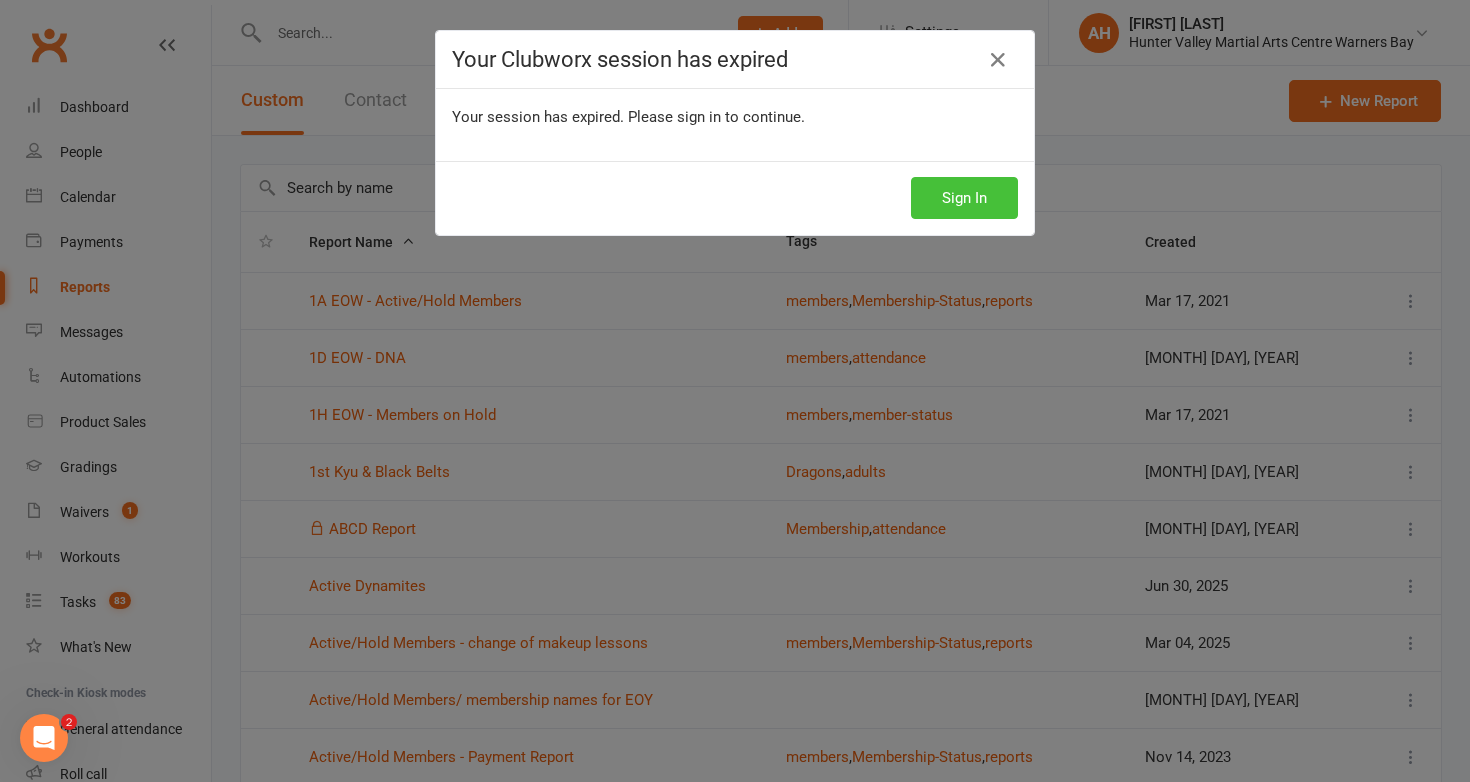 click on "Sign In" at bounding box center [964, 198] 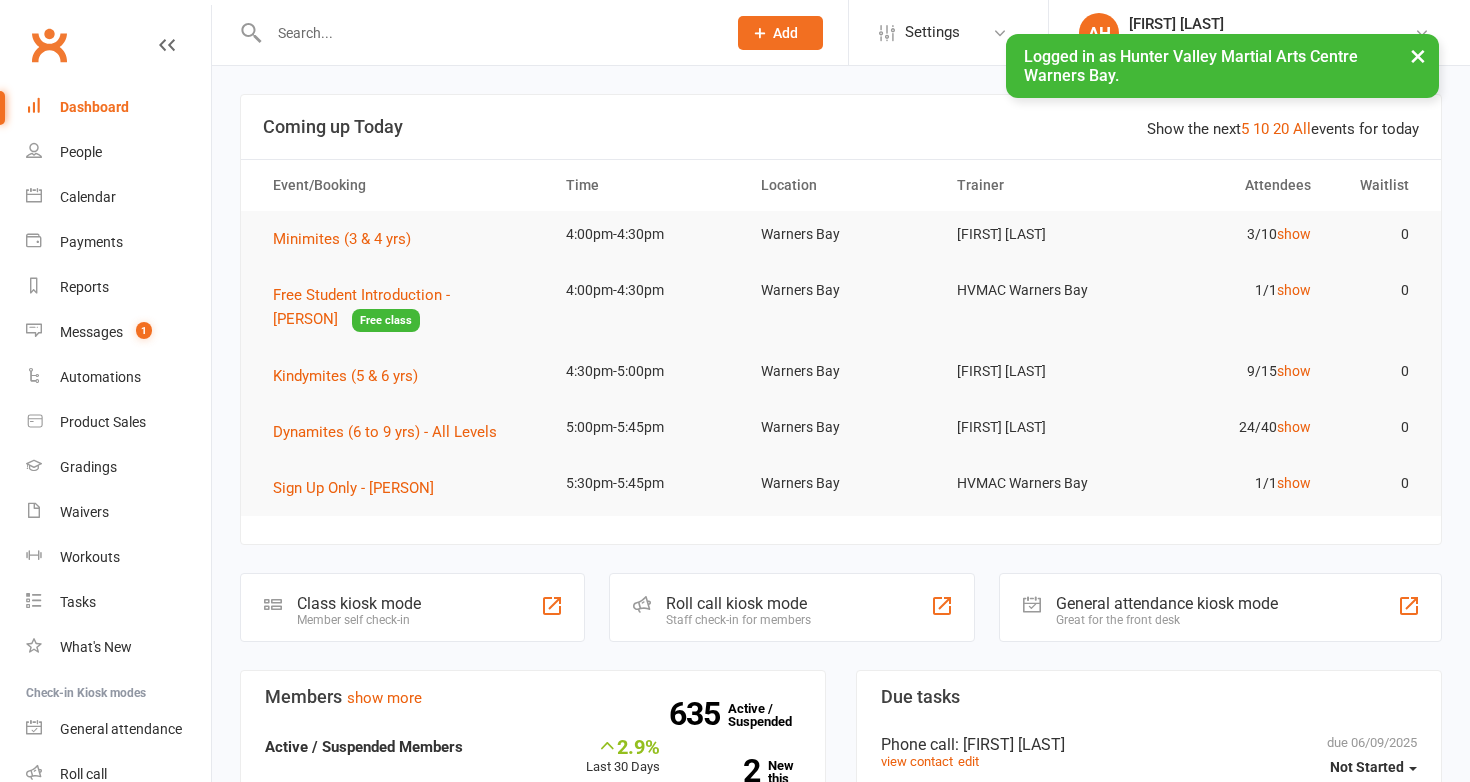 scroll, scrollTop: 0, scrollLeft: 0, axis: both 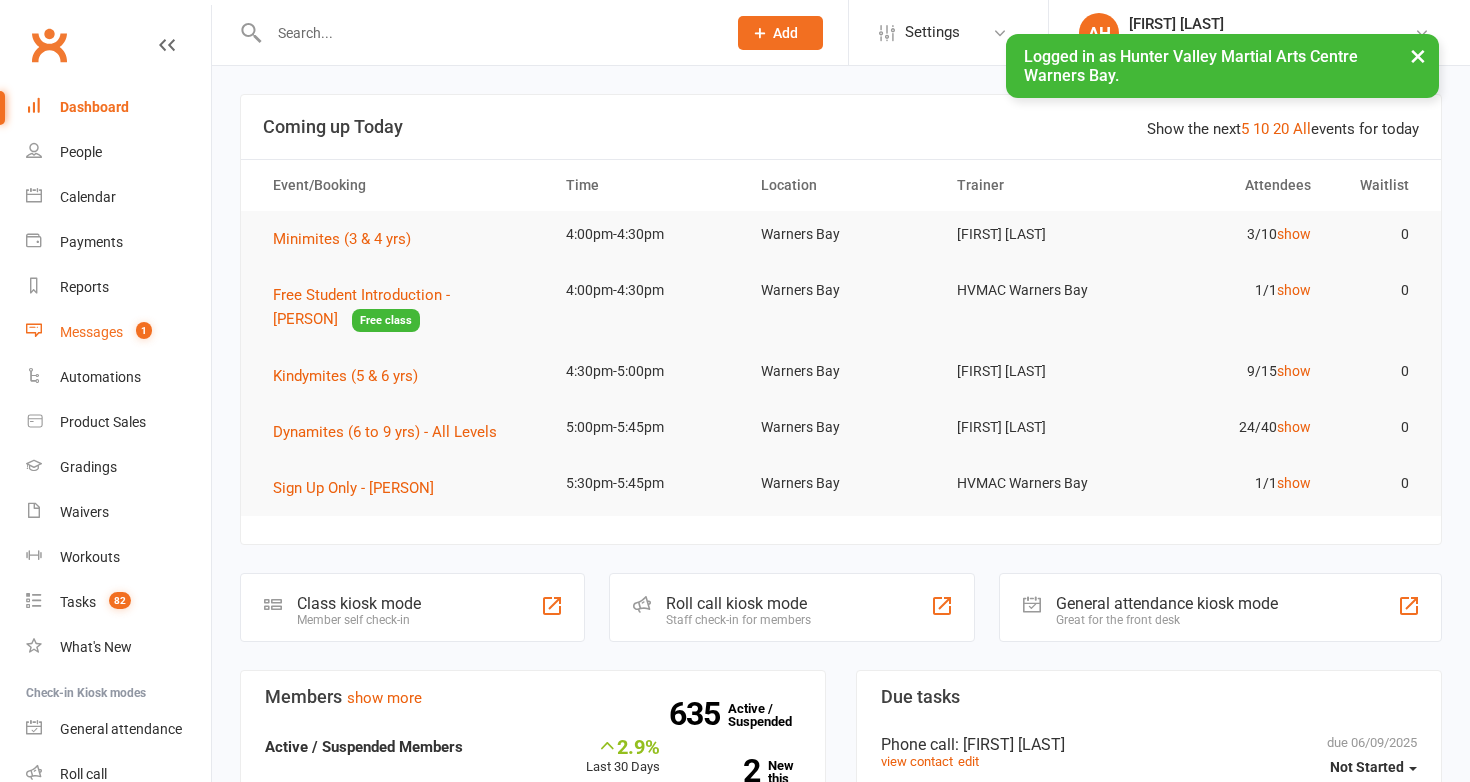 click on "Messages   1" at bounding box center (118, 332) 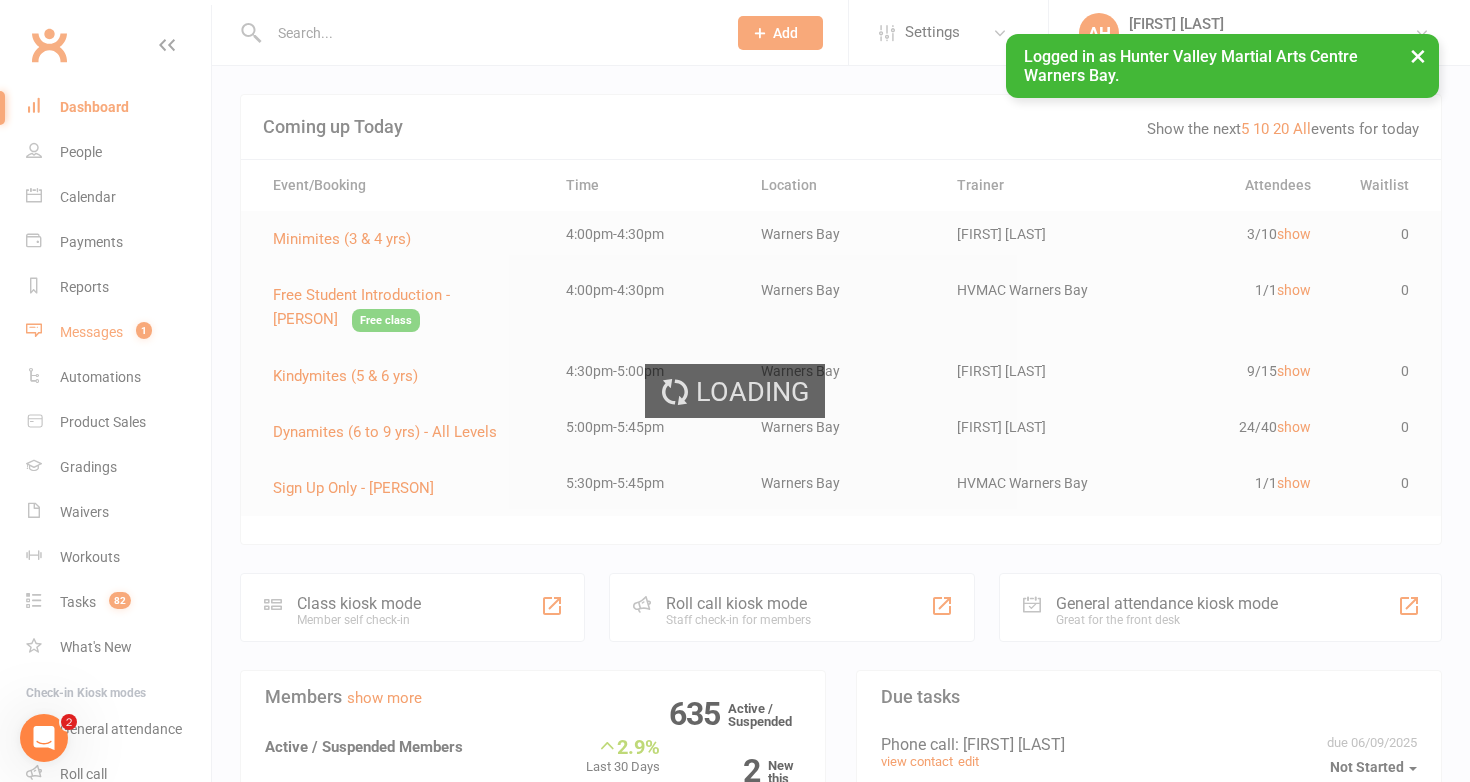 scroll, scrollTop: 0, scrollLeft: 0, axis: both 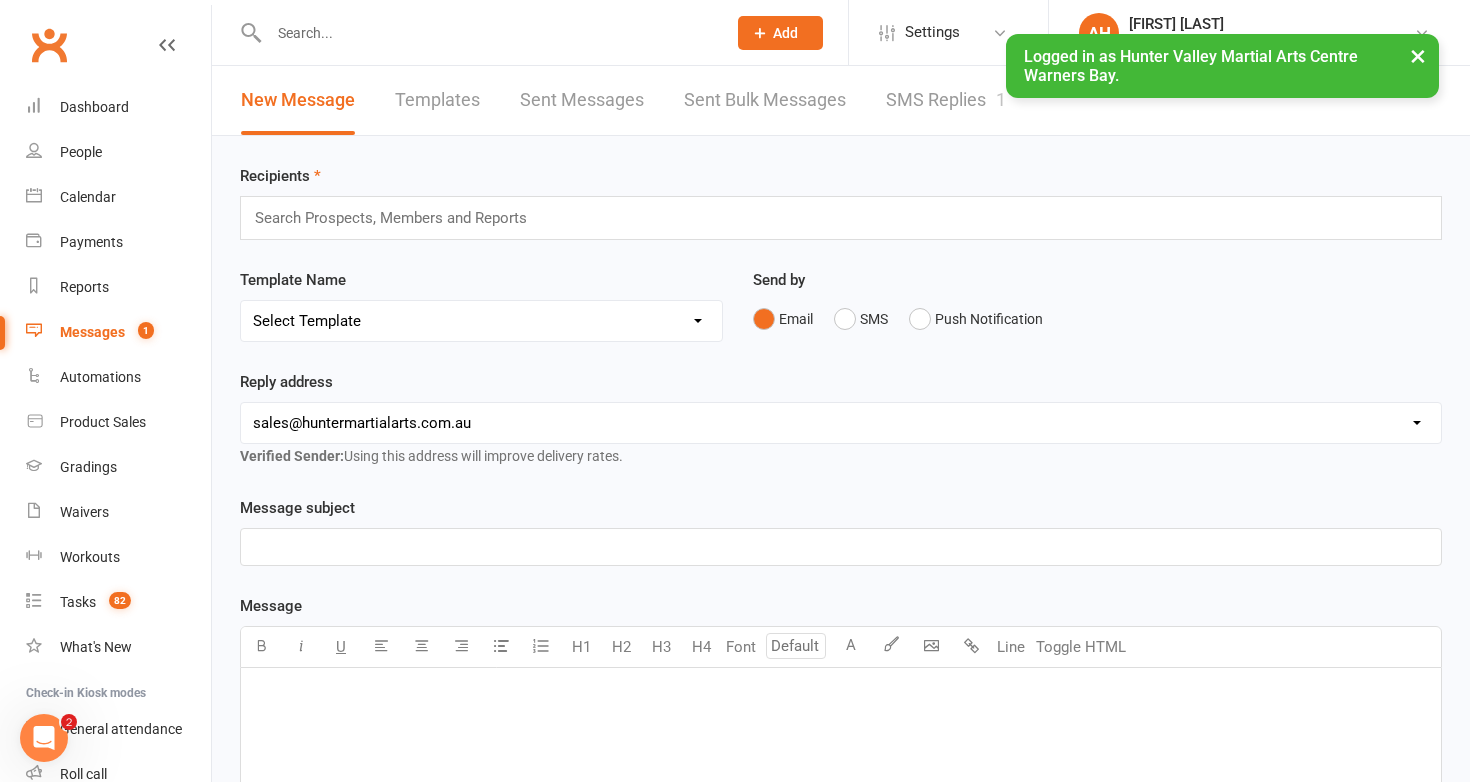 click on "SMS Replies  1" at bounding box center [946, 100] 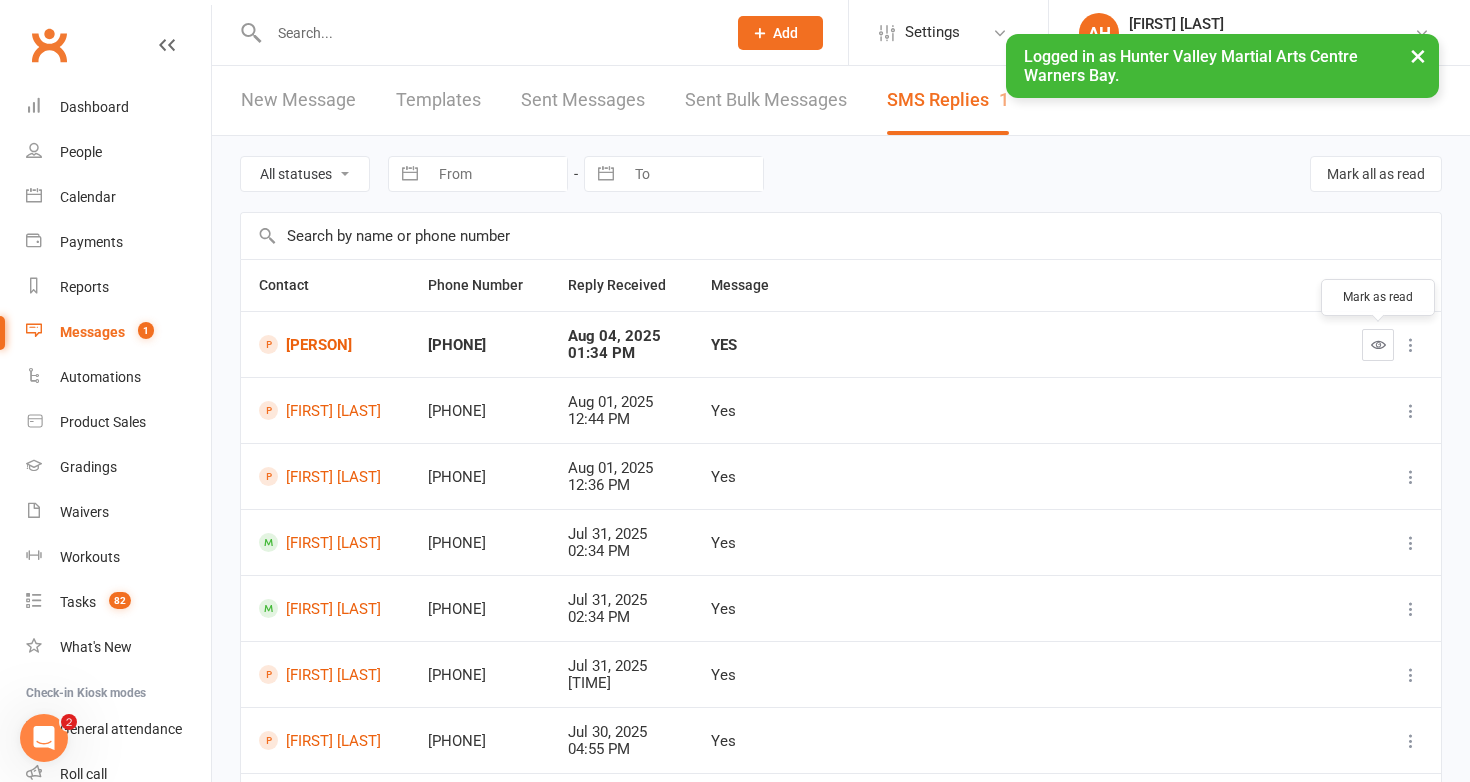 click at bounding box center [1378, 344] 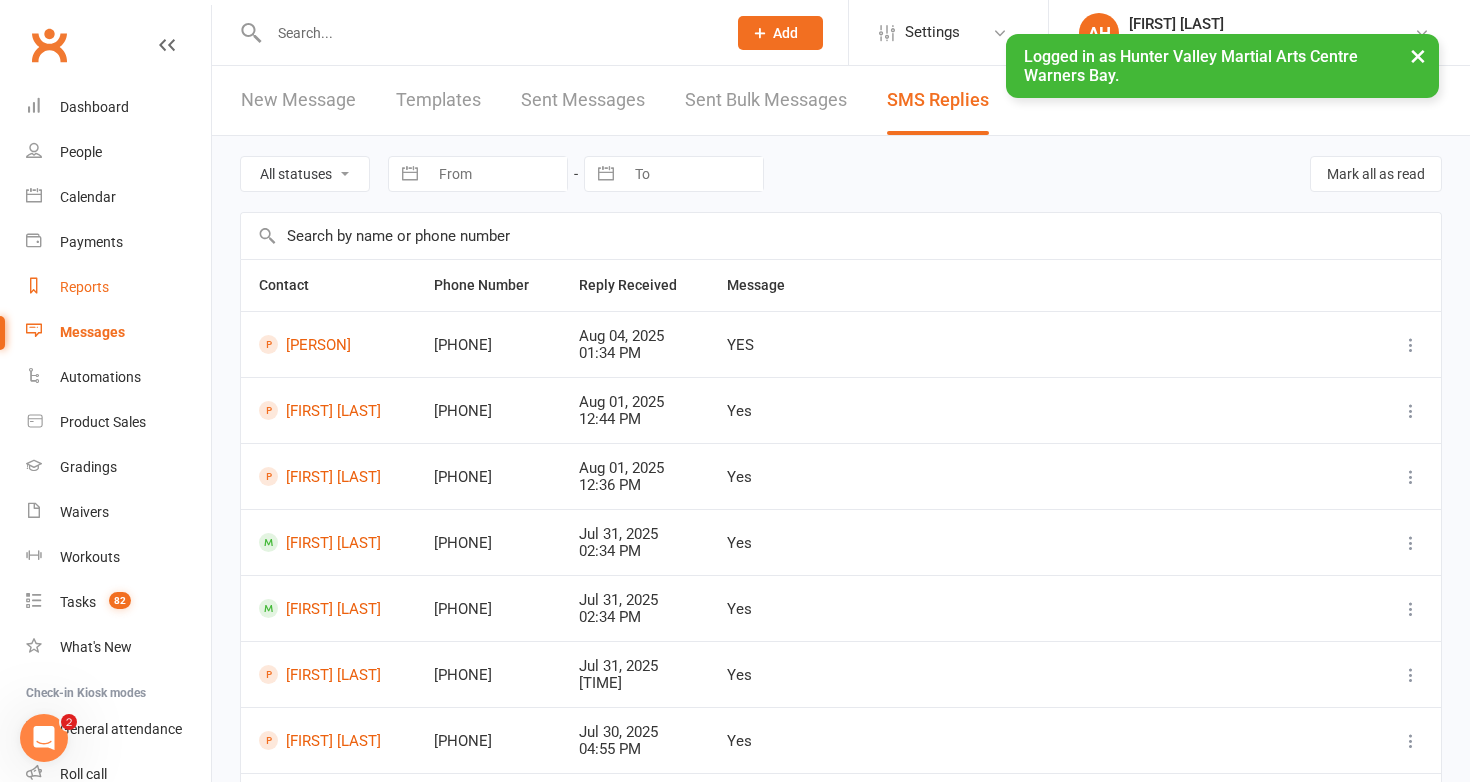 click on "Reports" at bounding box center [84, 287] 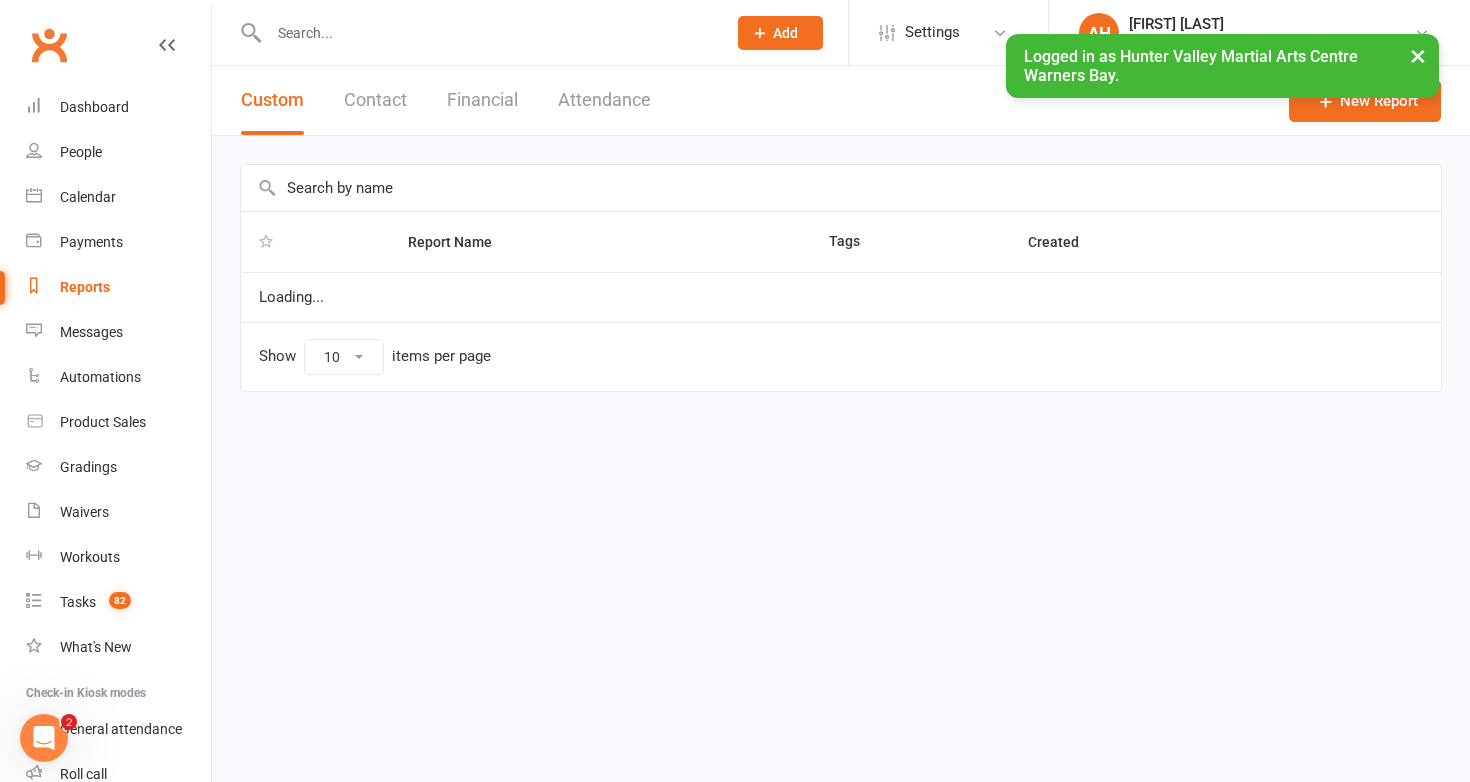 select on "50" 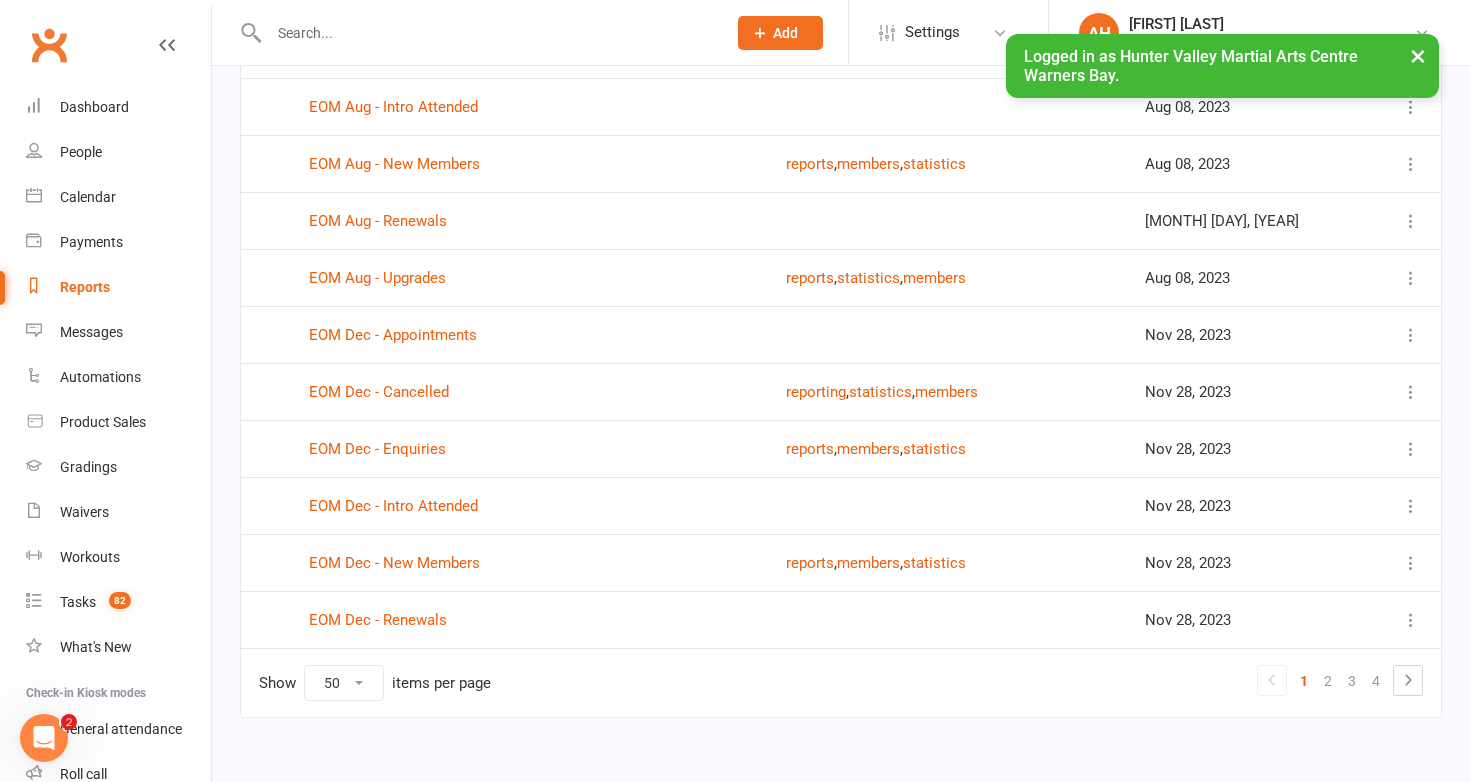 scroll, scrollTop: 2495, scrollLeft: 0, axis: vertical 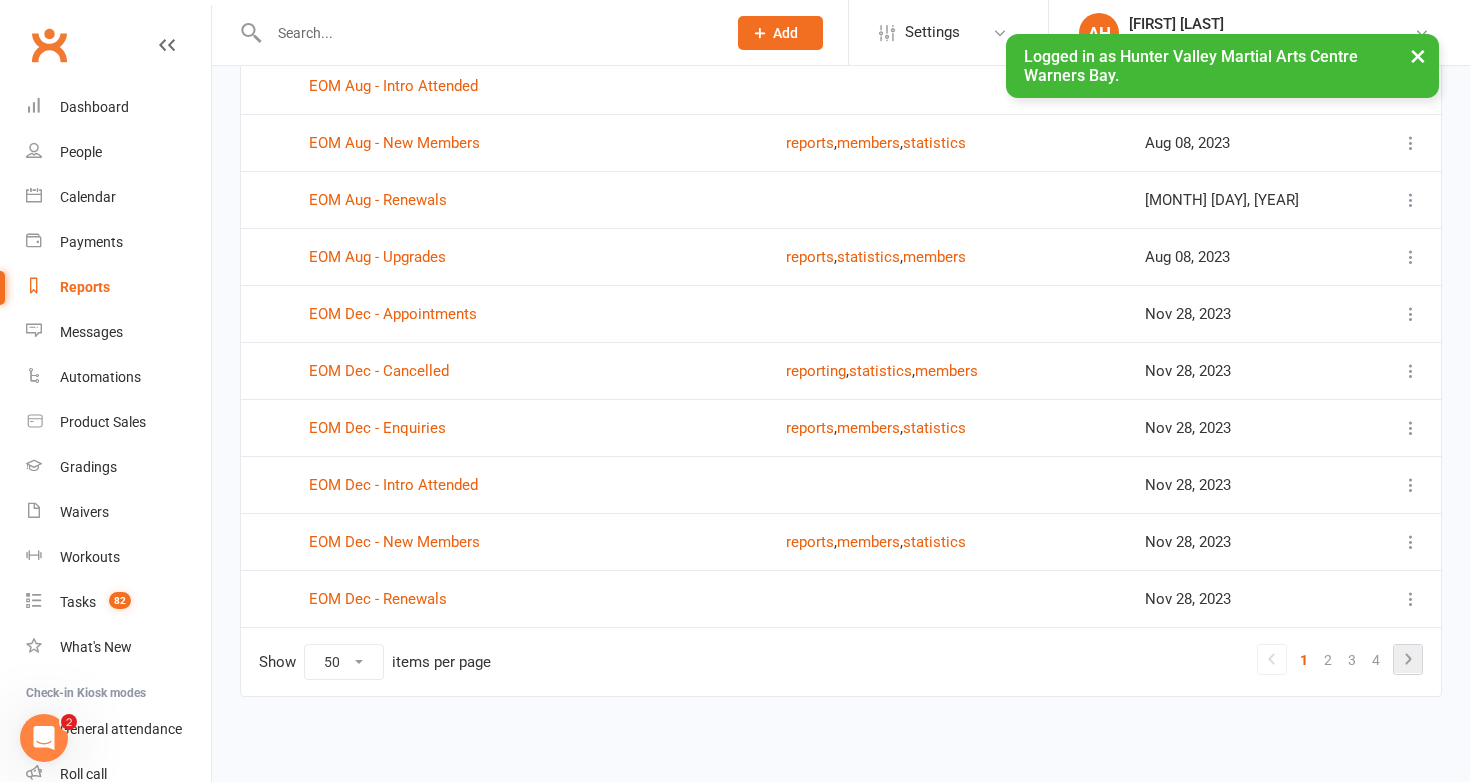 click 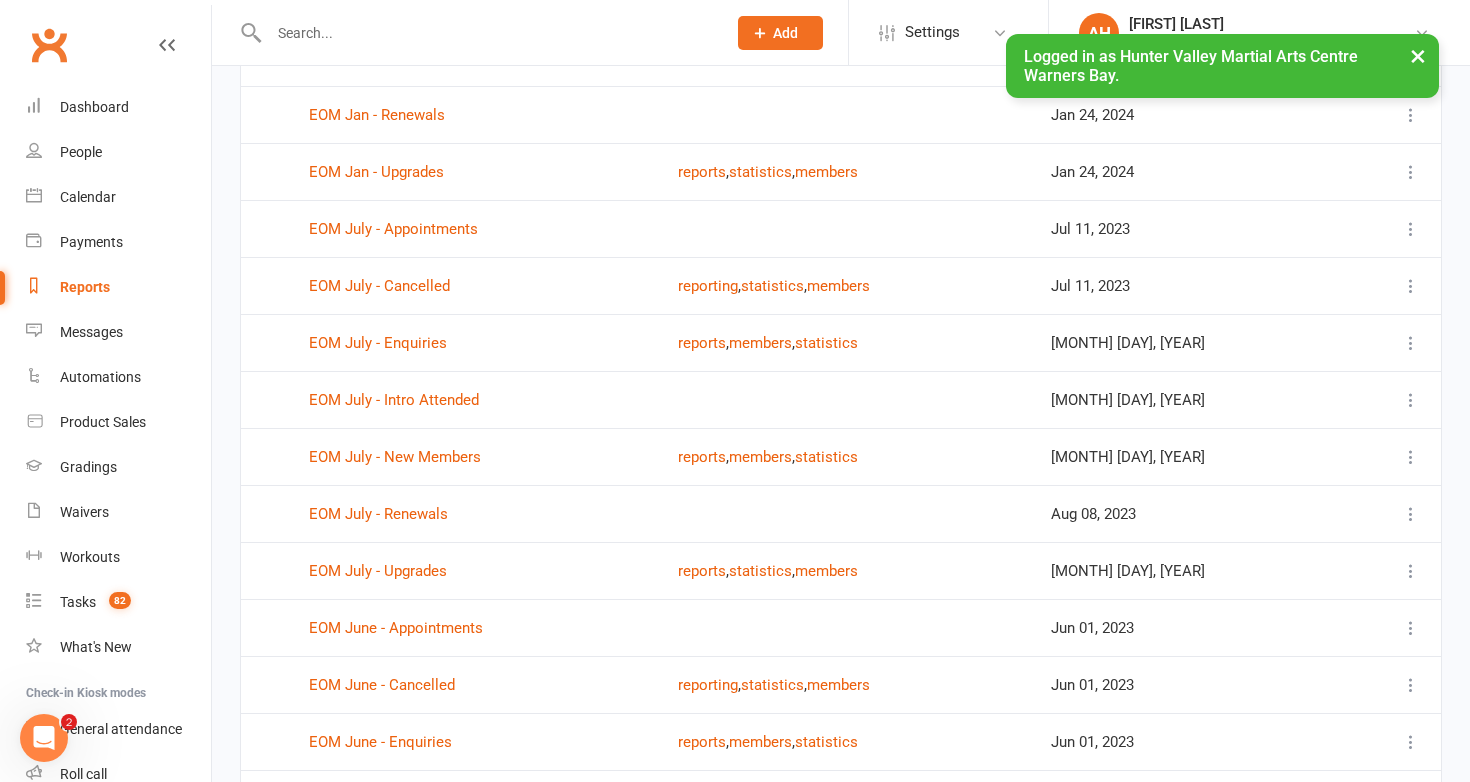 scroll, scrollTop: 1044, scrollLeft: 0, axis: vertical 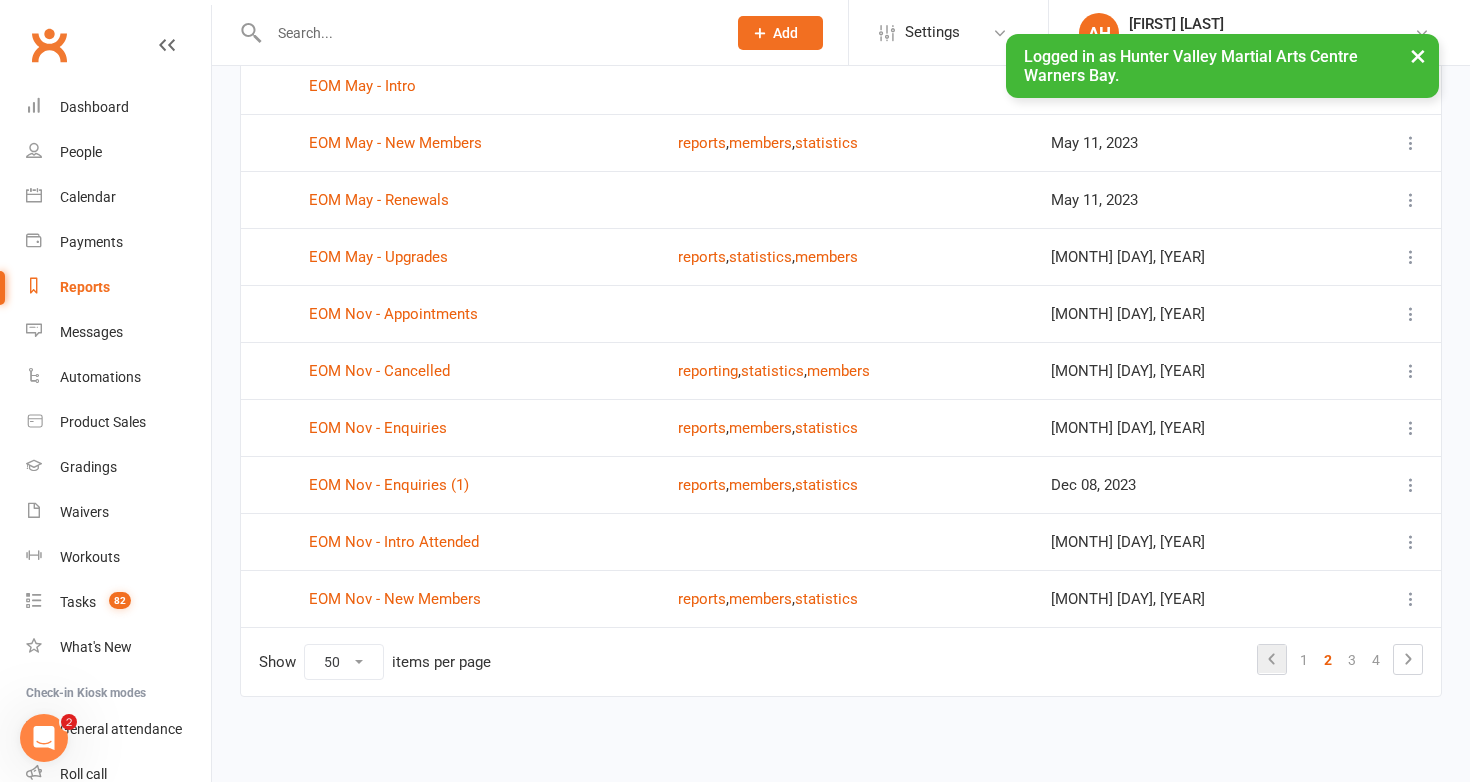 click 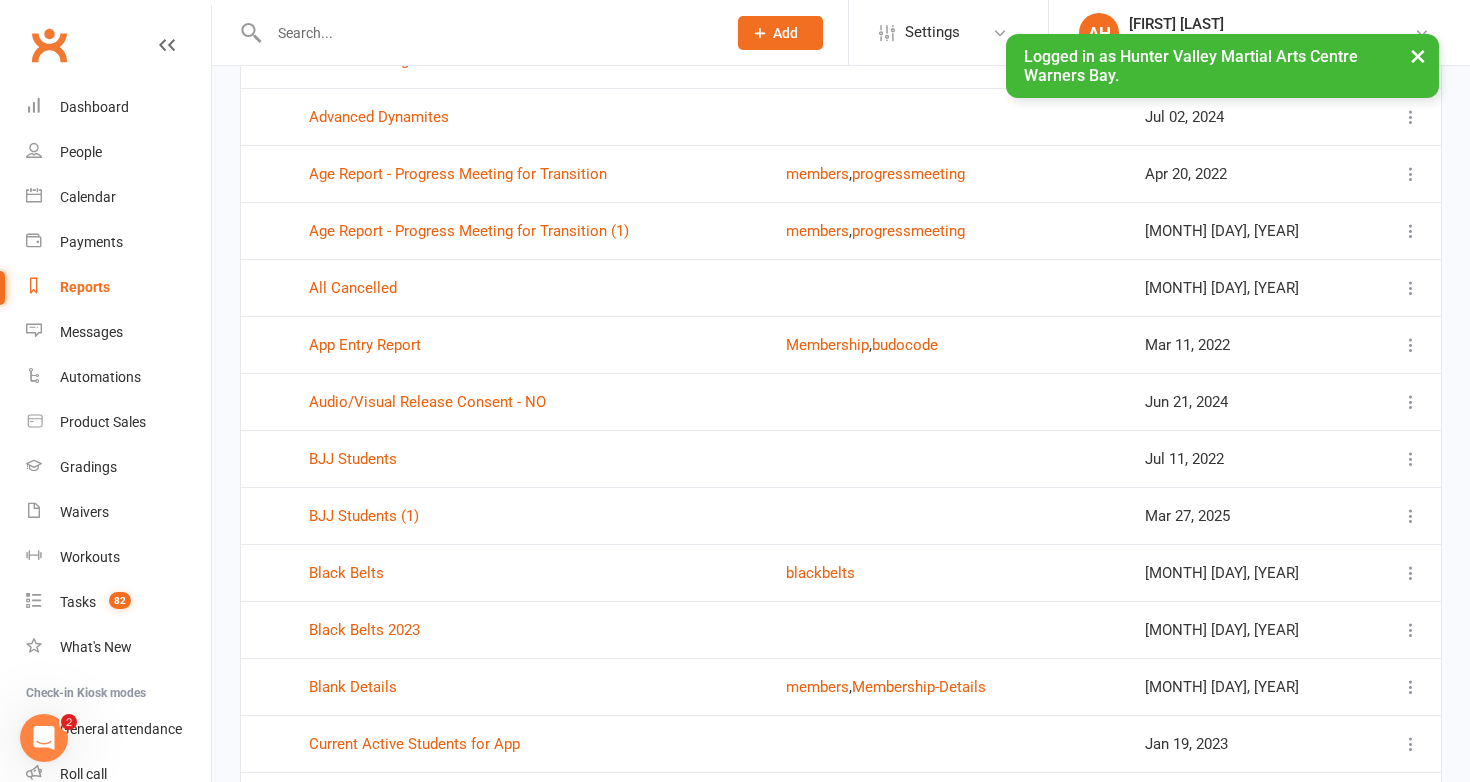 scroll, scrollTop: 0, scrollLeft: 0, axis: both 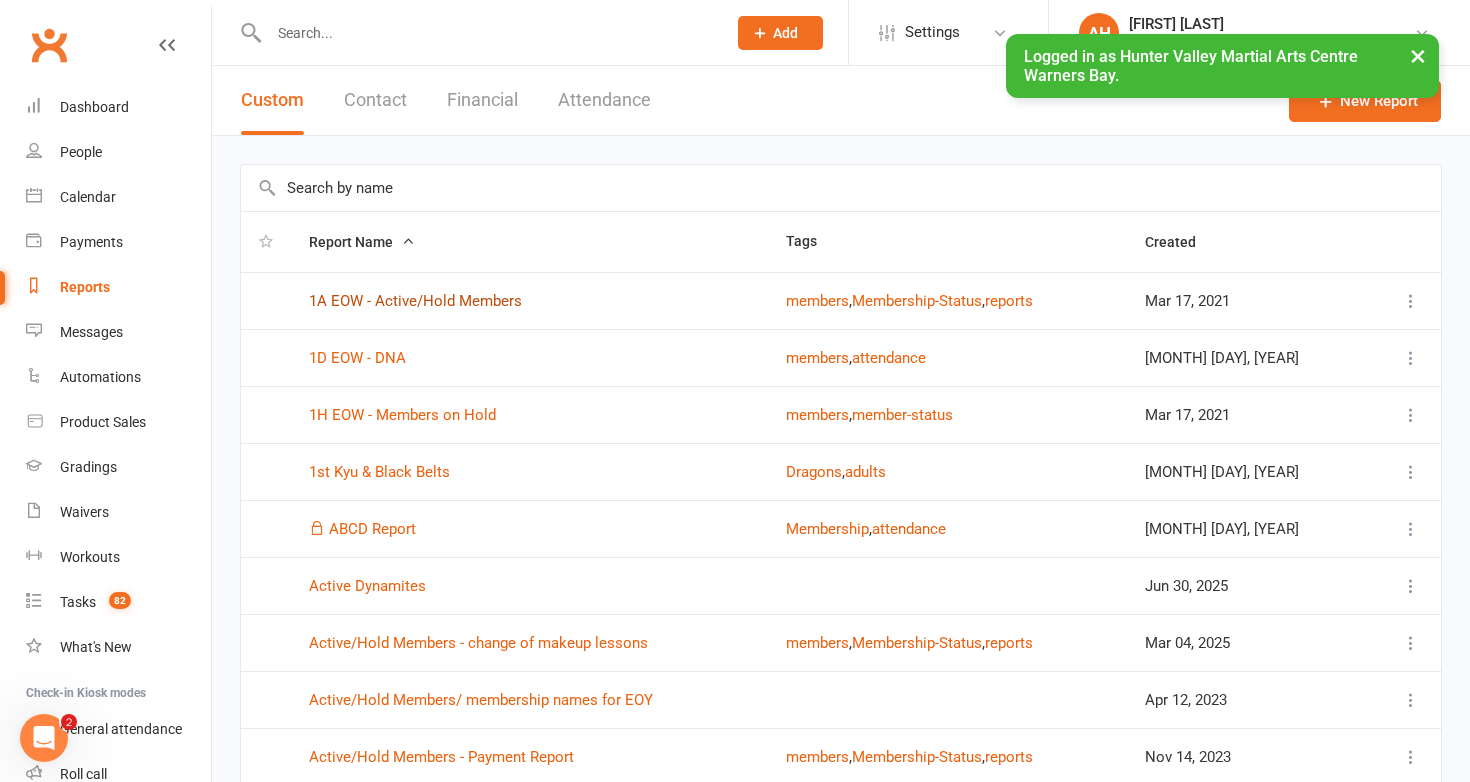 click on "1A EOW - Active/Hold Members" at bounding box center (415, 301) 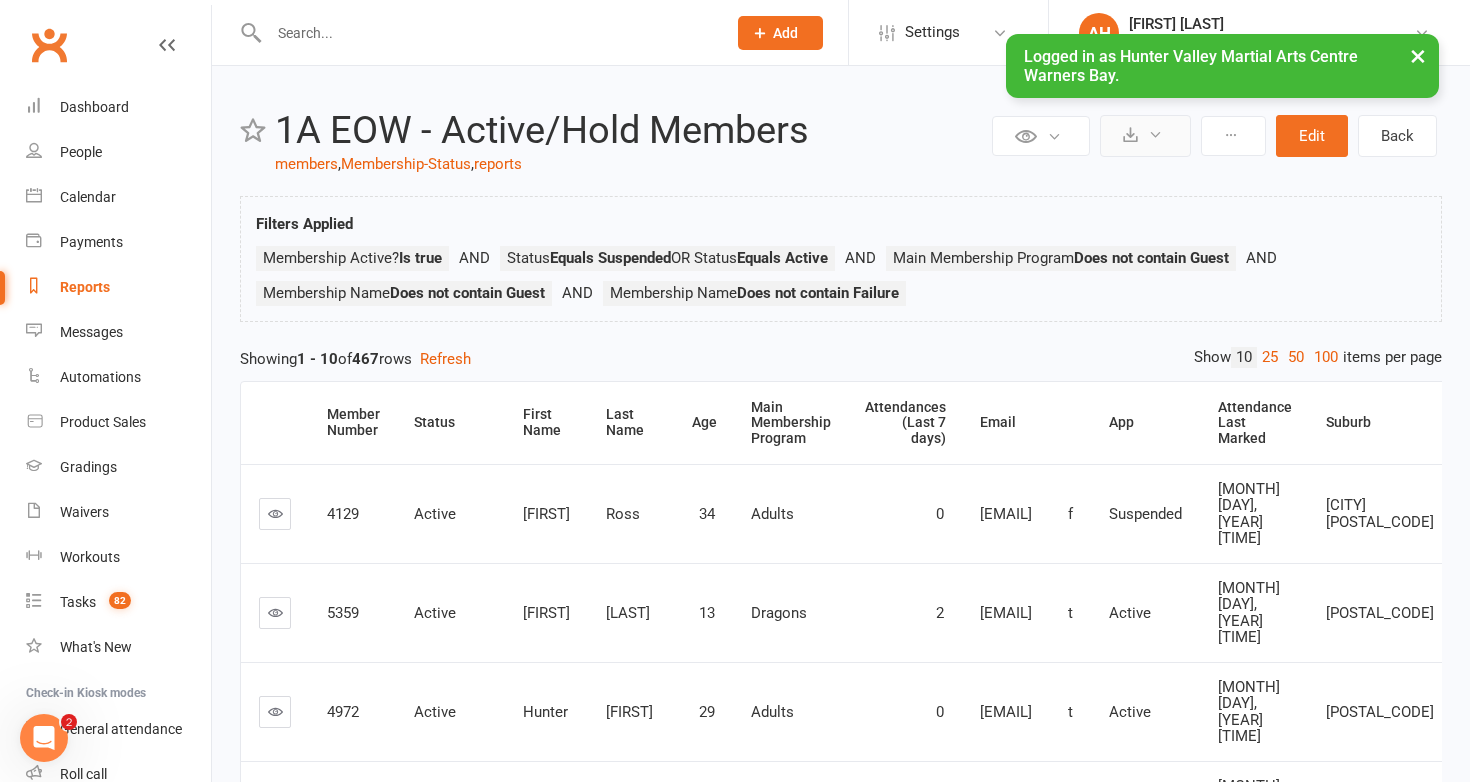 click at bounding box center [1145, 136] 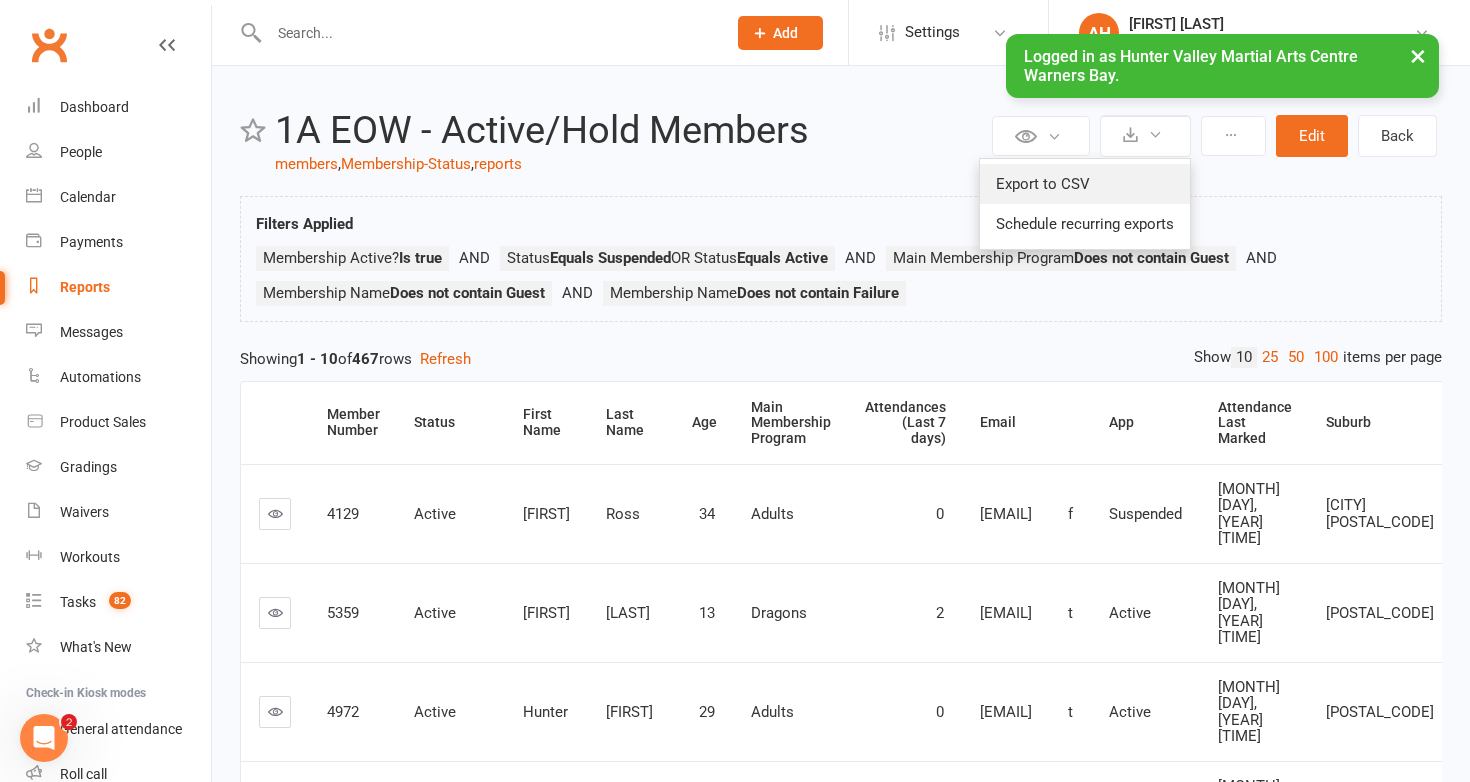 click on "Export to CSV" at bounding box center (1085, 184) 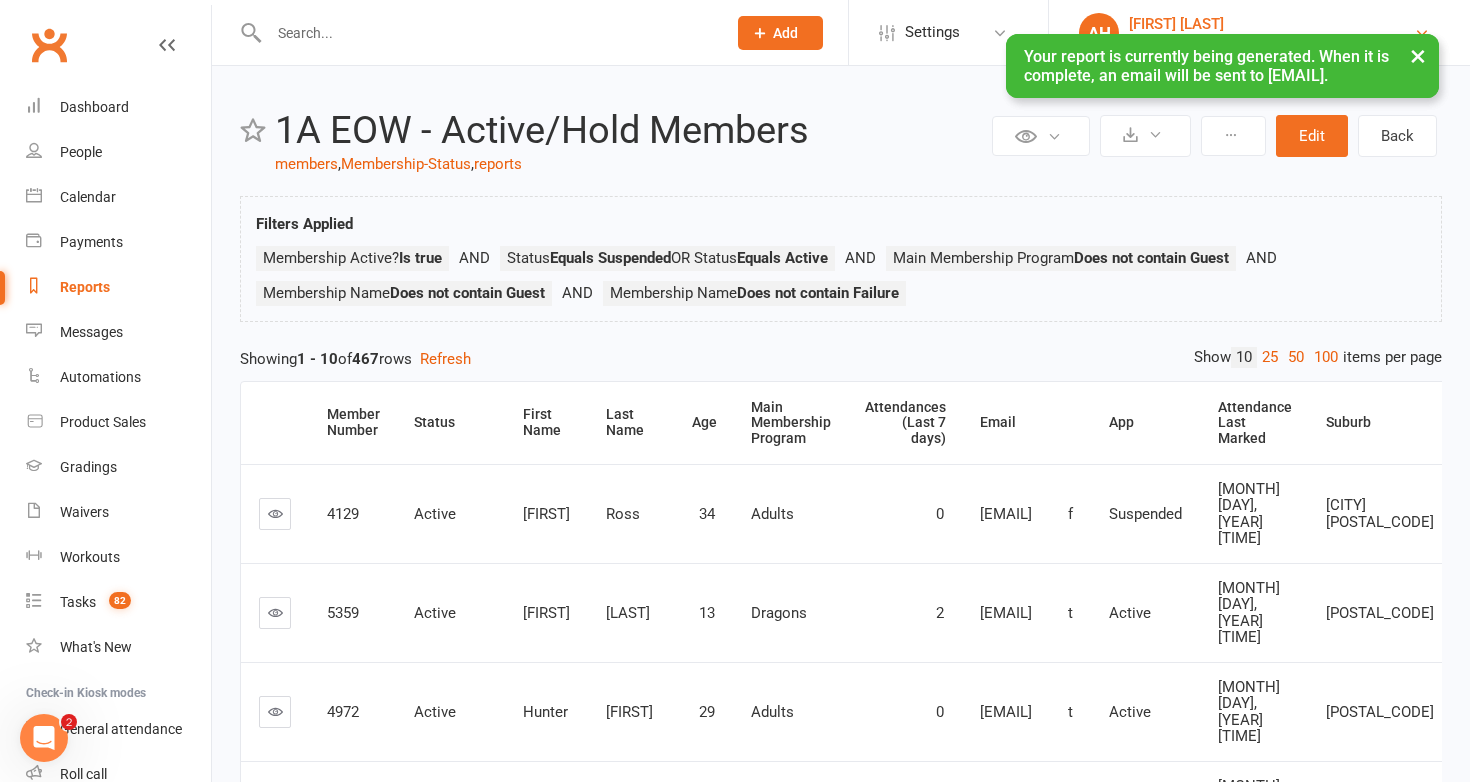 click on "[FIRST] [LAST]" at bounding box center (1271, 24) 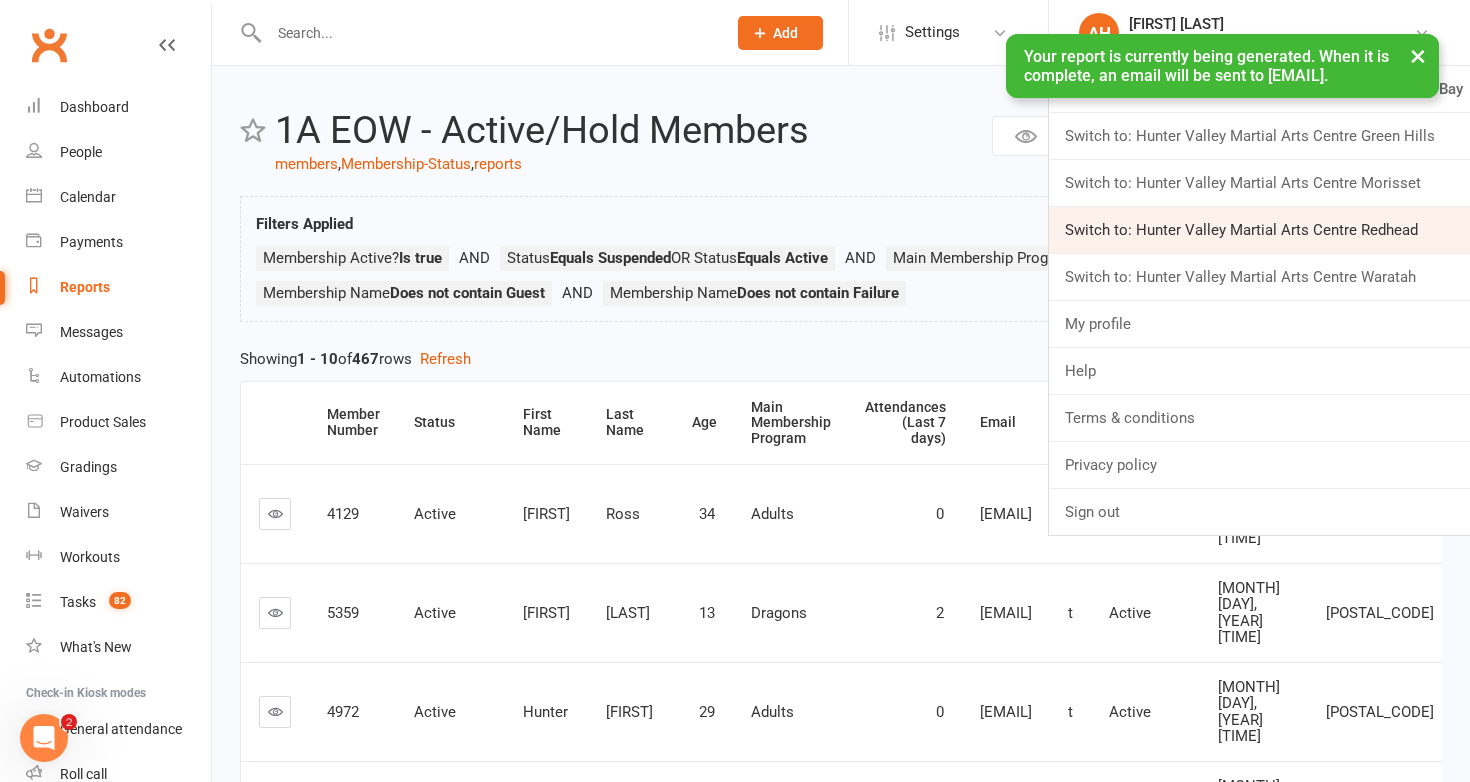 click on "Switch to: Hunter Valley Martial Arts Centre Redhead" at bounding box center (1259, 230) 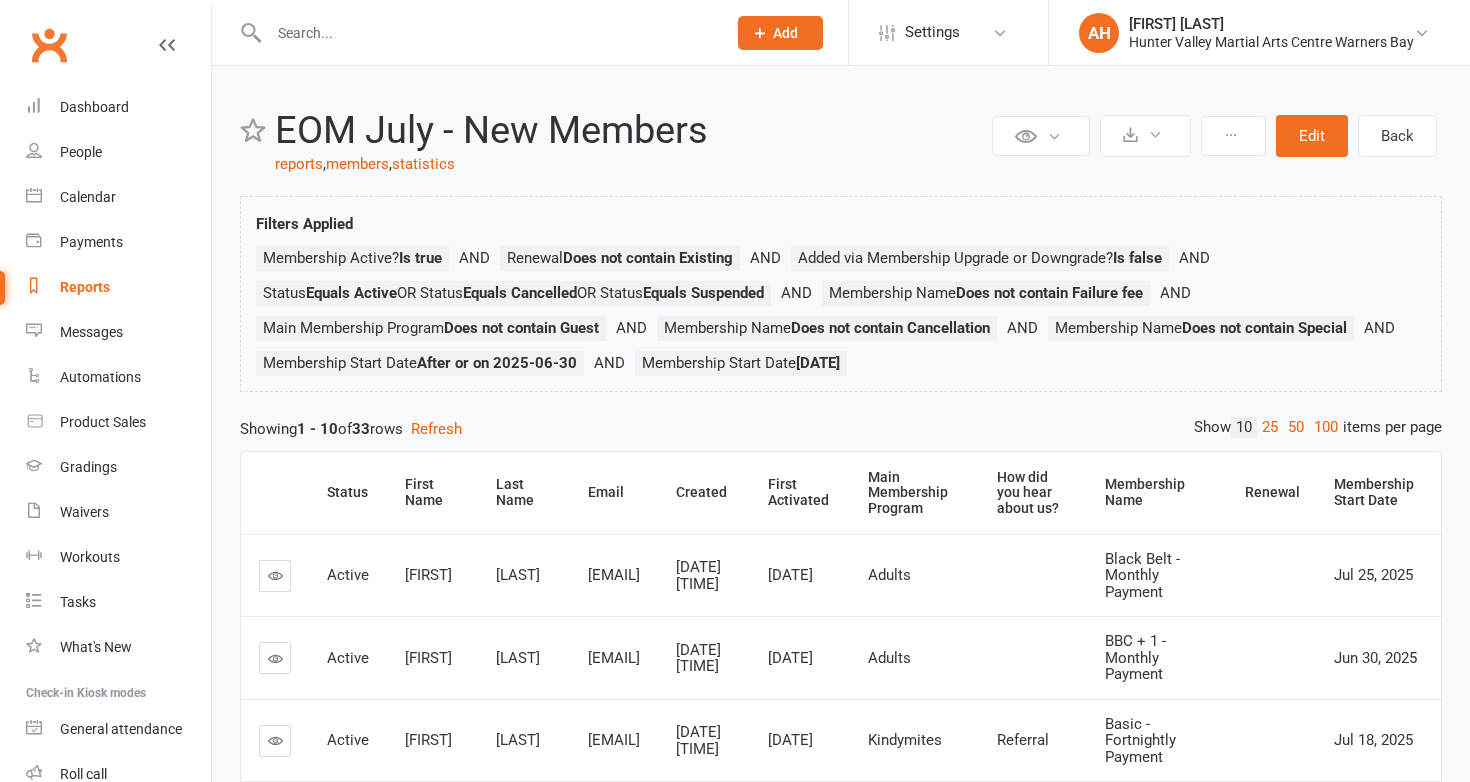 scroll, scrollTop: 0, scrollLeft: 0, axis: both 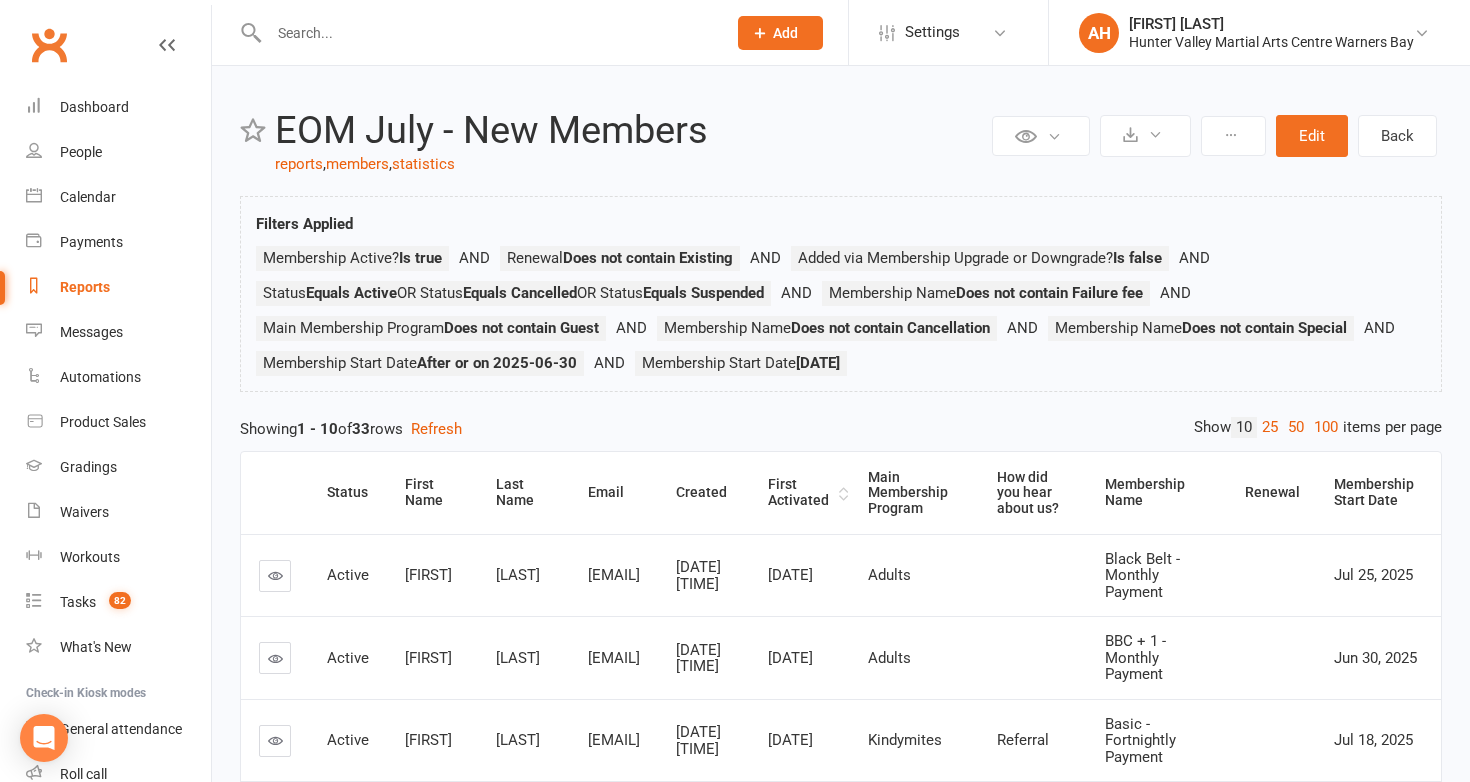 click on "First Activated" at bounding box center [801, 492] 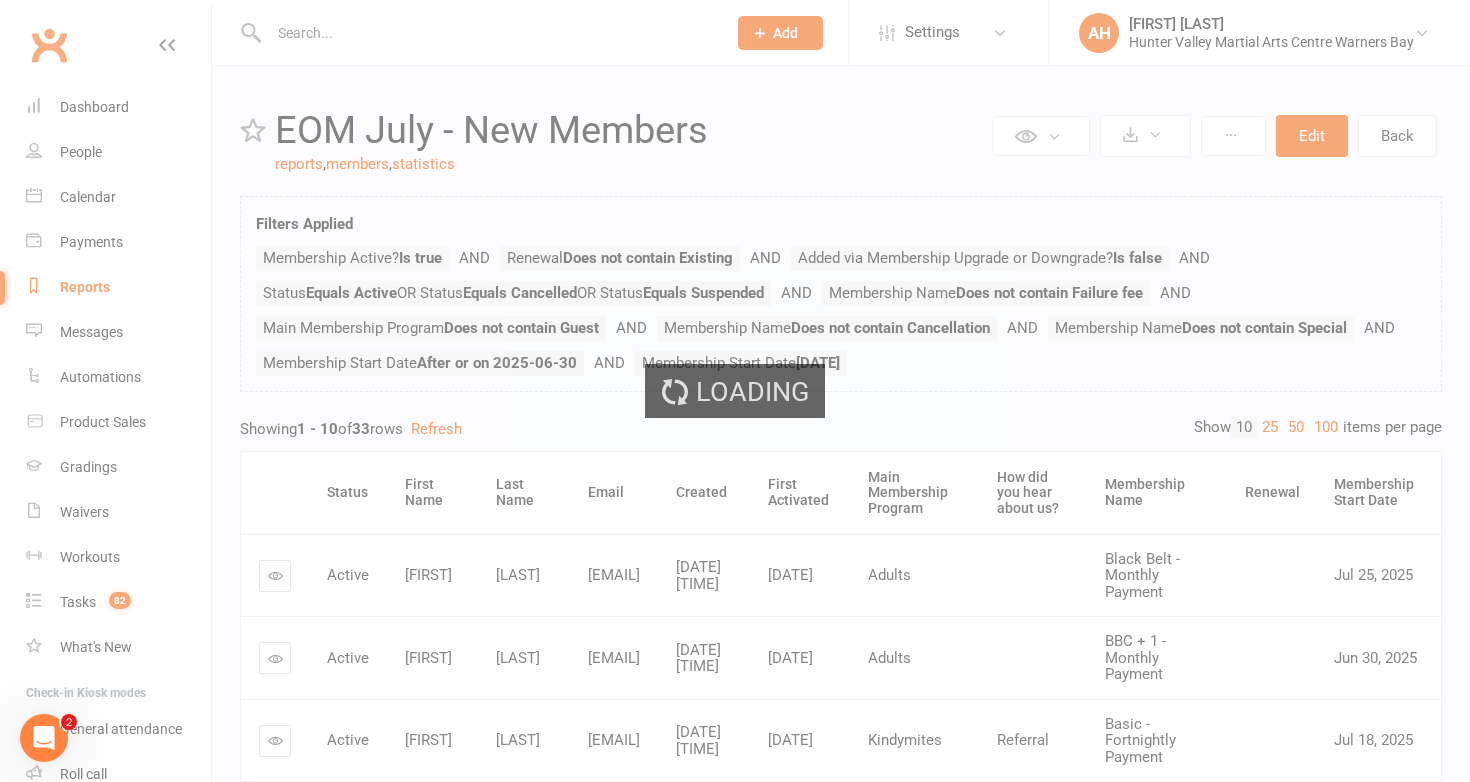 scroll, scrollTop: 0, scrollLeft: 0, axis: both 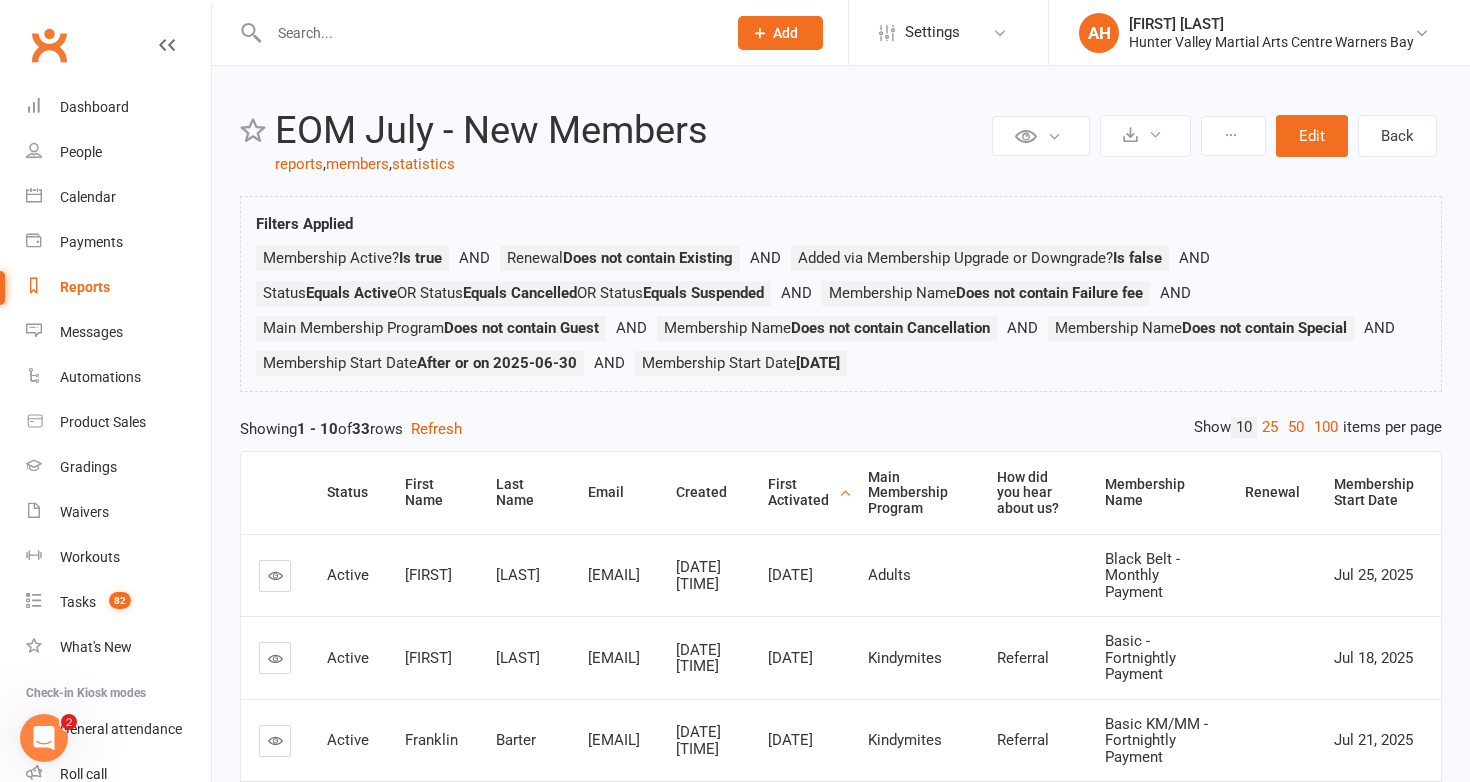 click on "First Activated" at bounding box center (801, 492) 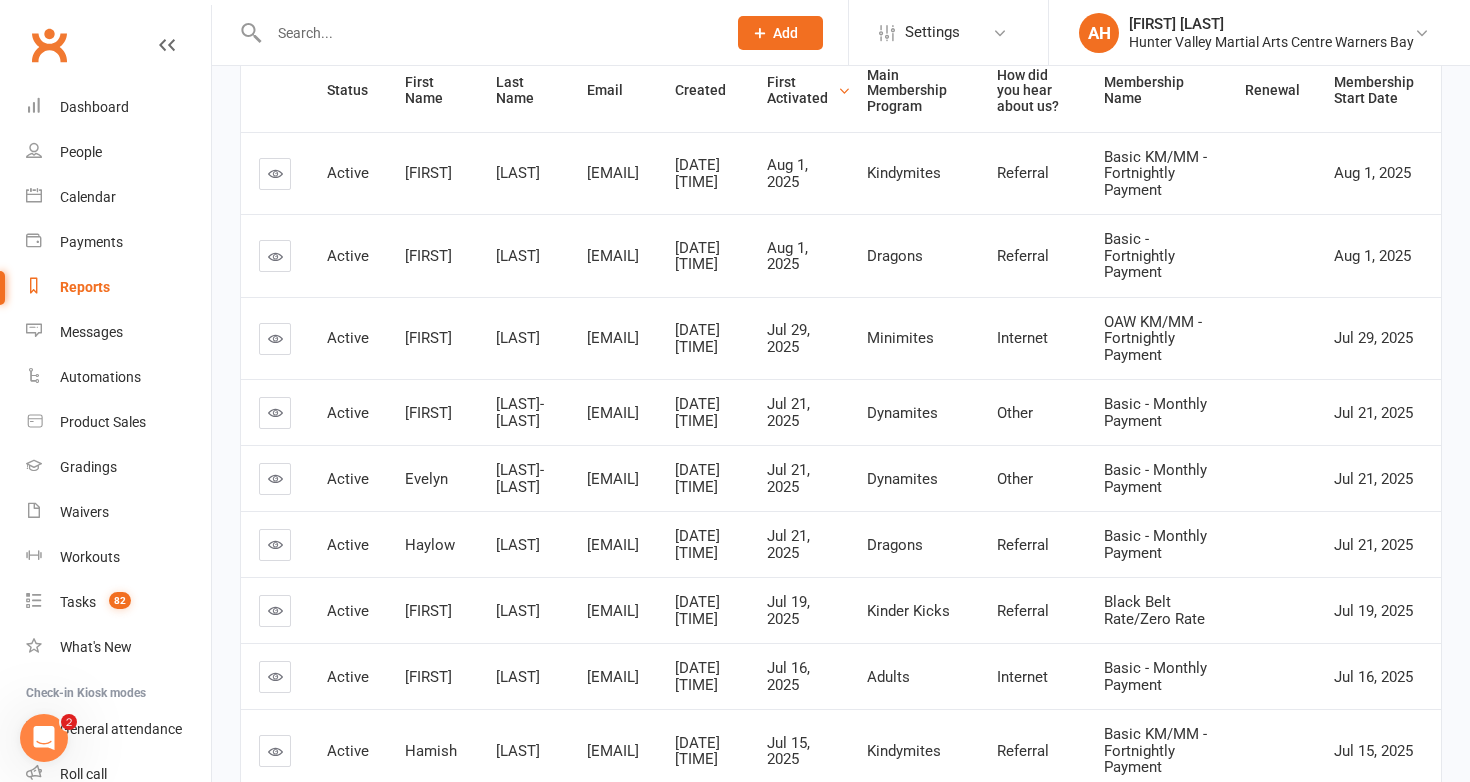 scroll, scrollTop: 0, scrollLeft: 0, axis: both 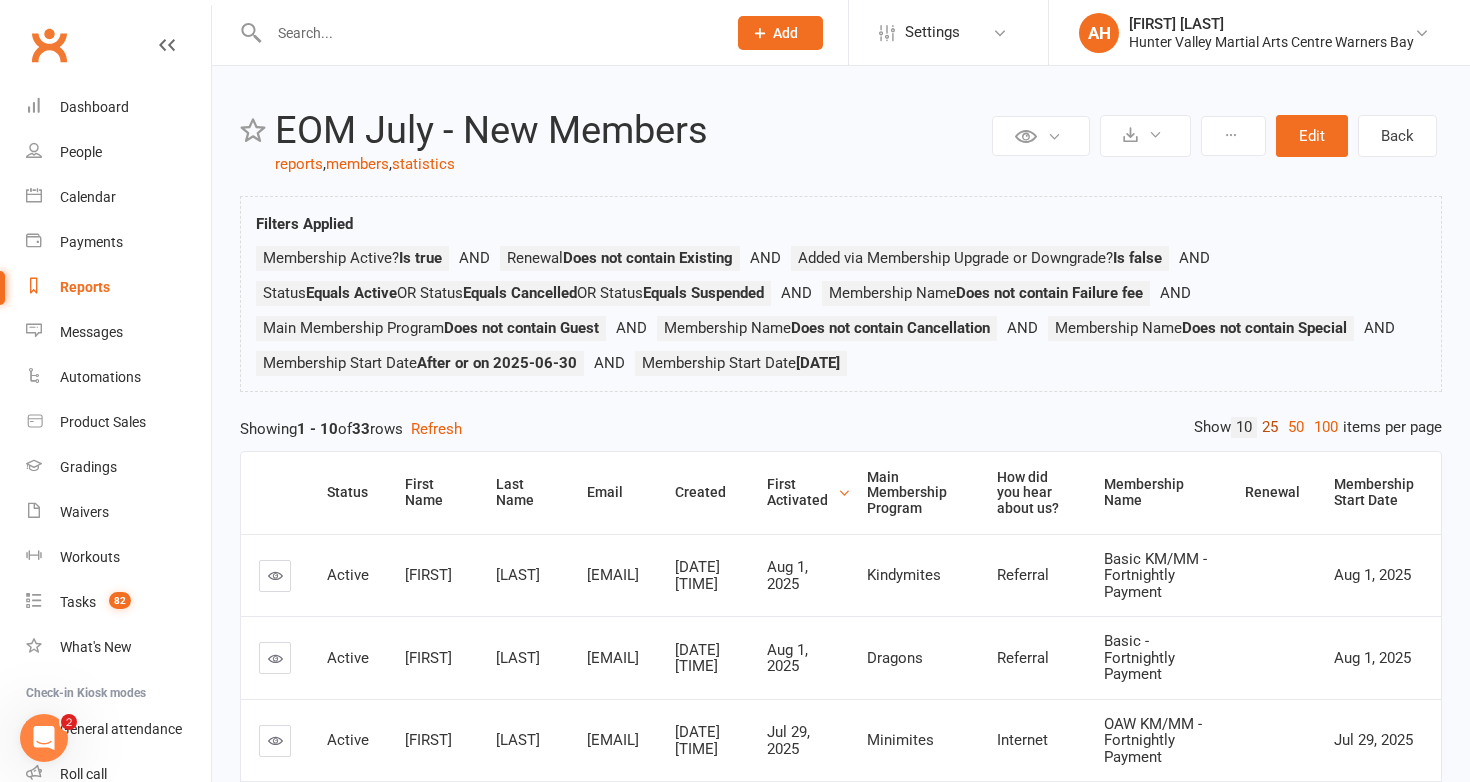 click on "25" at bounding box center (1270, 427) 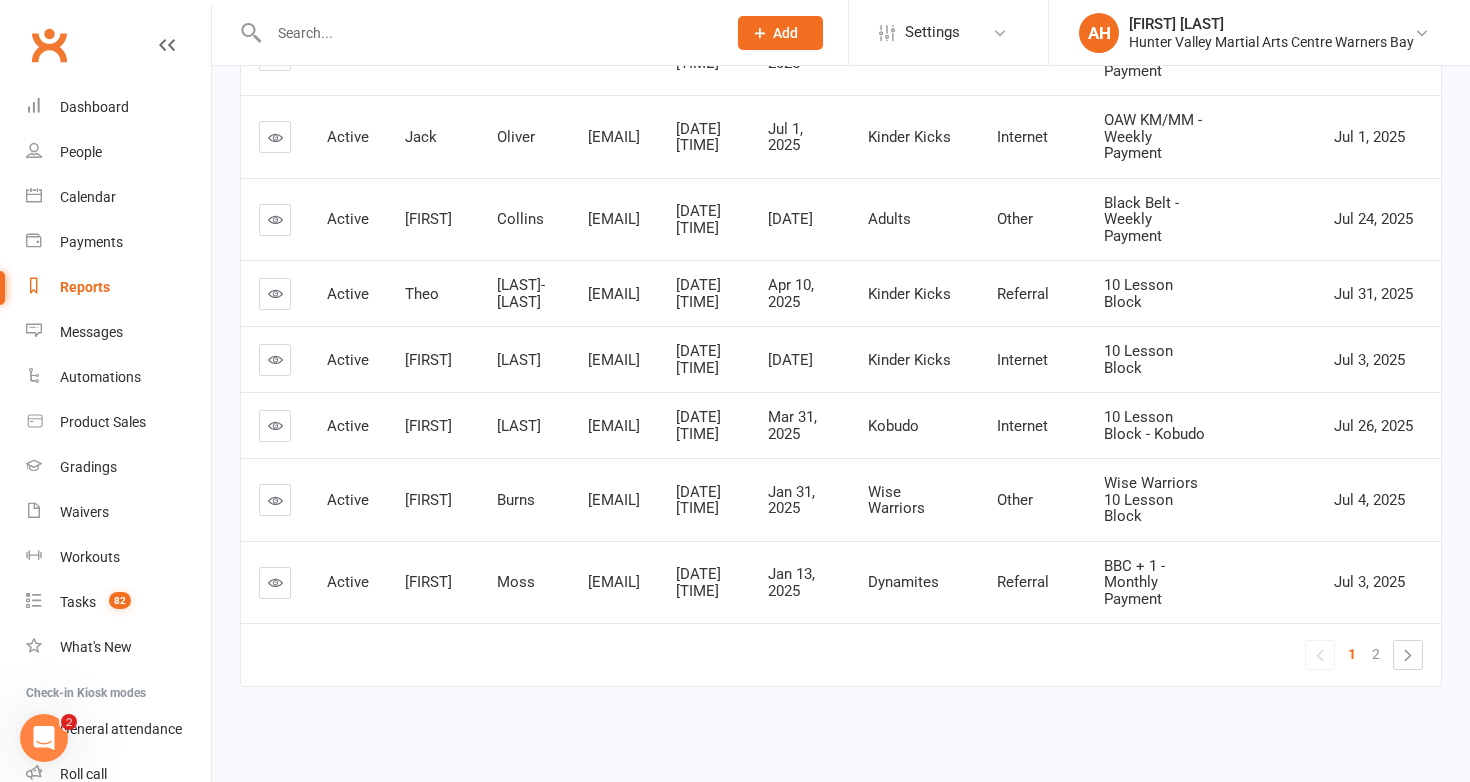 scroll, scrollTop: 2395, scrollLeft: 0, axis: vertical 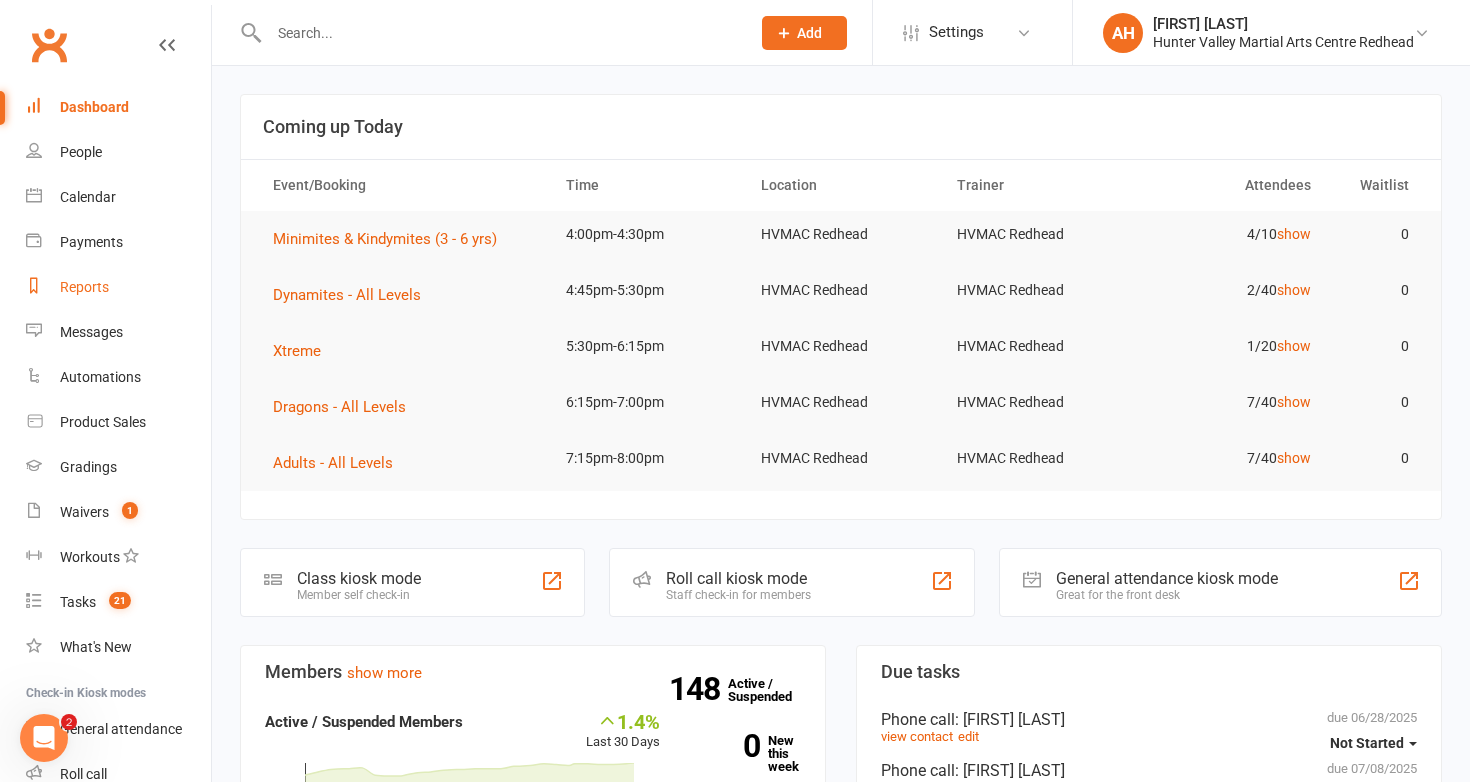 click on "Reports" at bounding box center [118, 287] 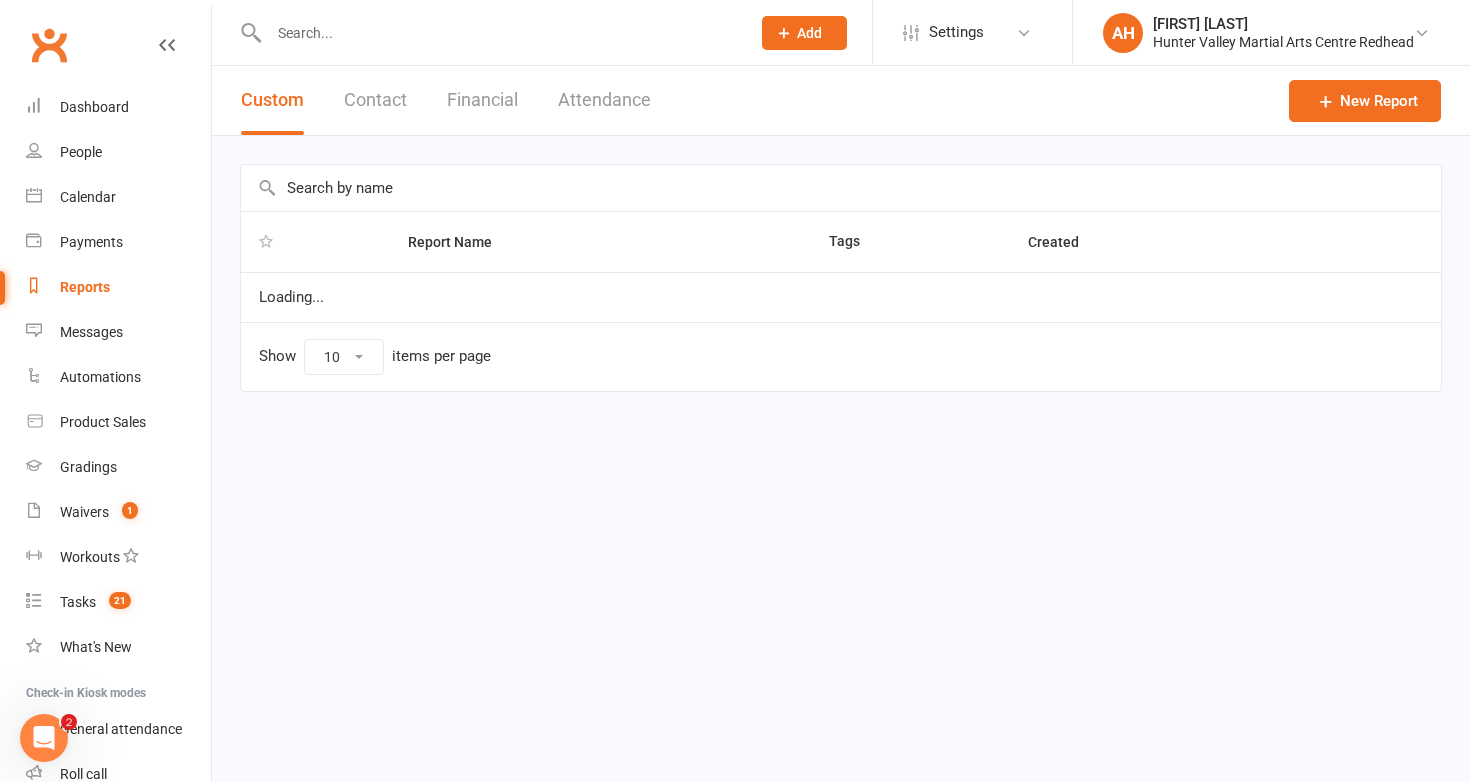 select on "50" 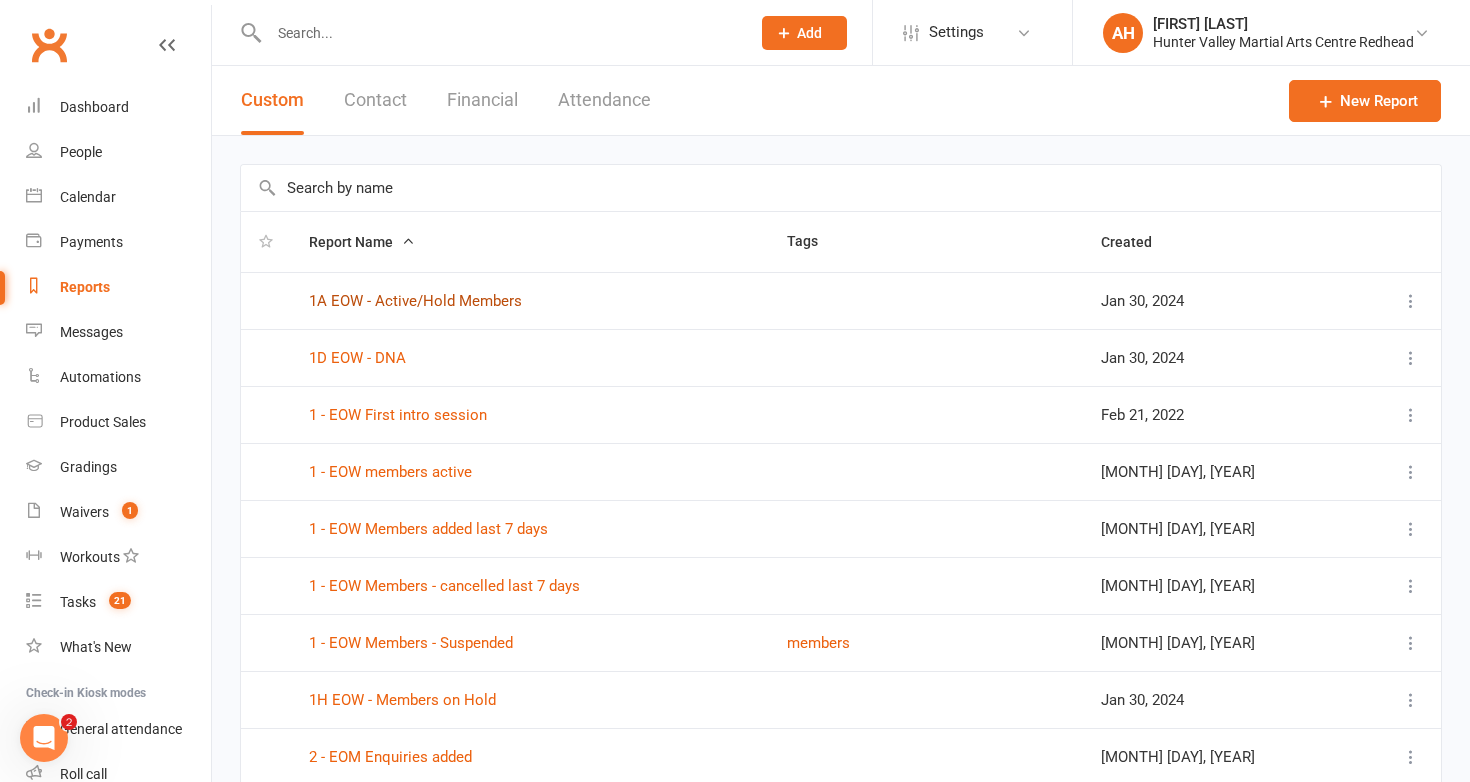 click on "1A EOW - Active/Hold Members" at bounding box center (415, 301) 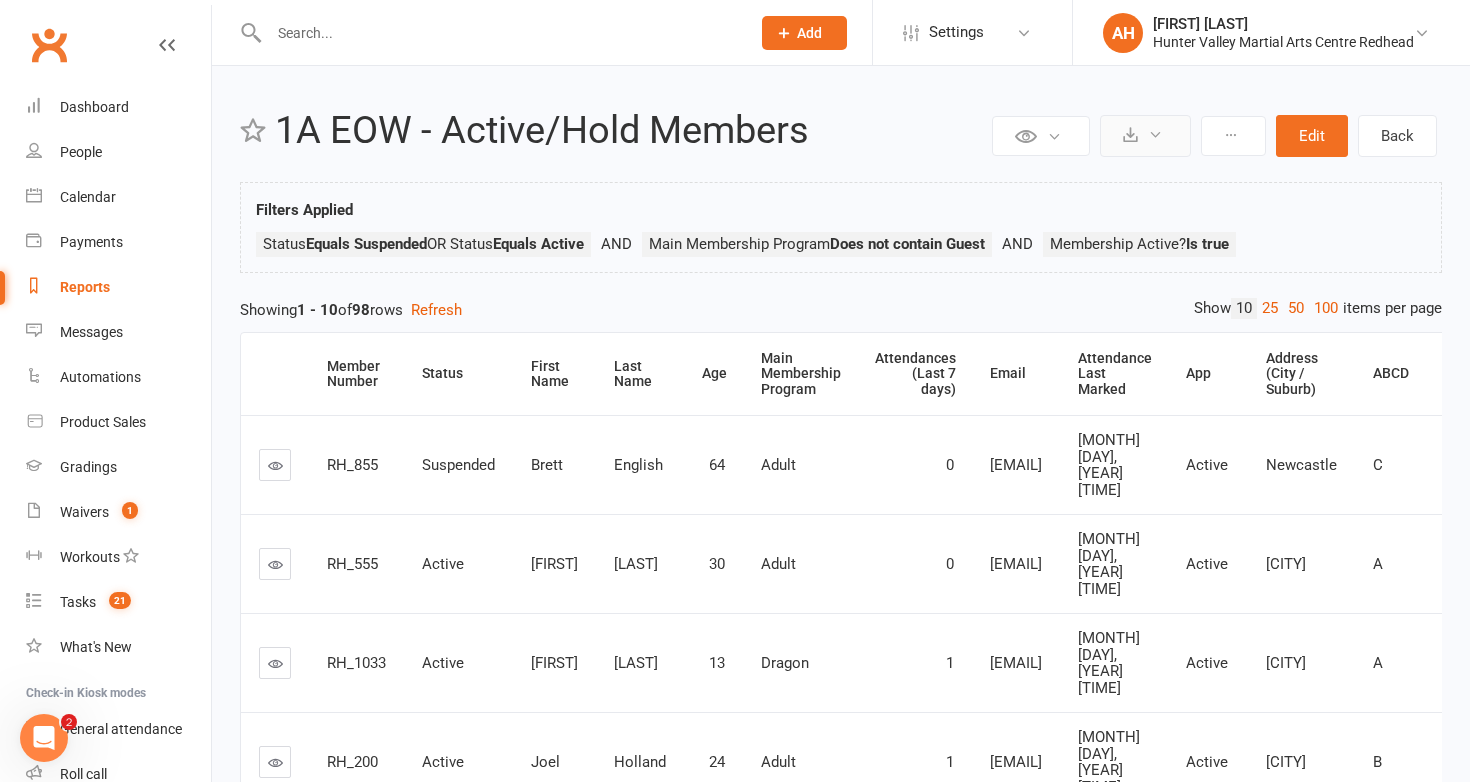 click at bounding box center [1145, 136] 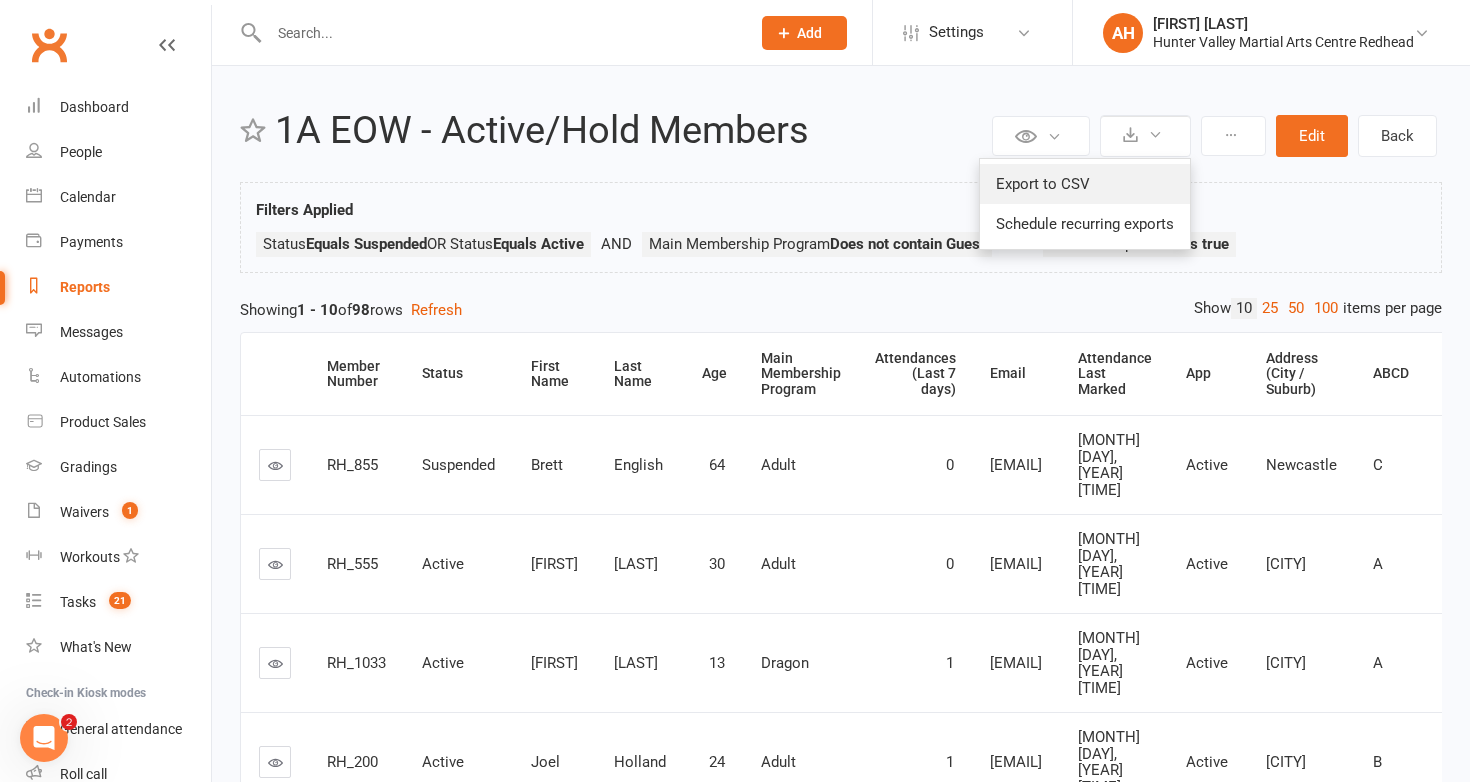 click on "Export to CSV" at bounding box center [1085, 184] 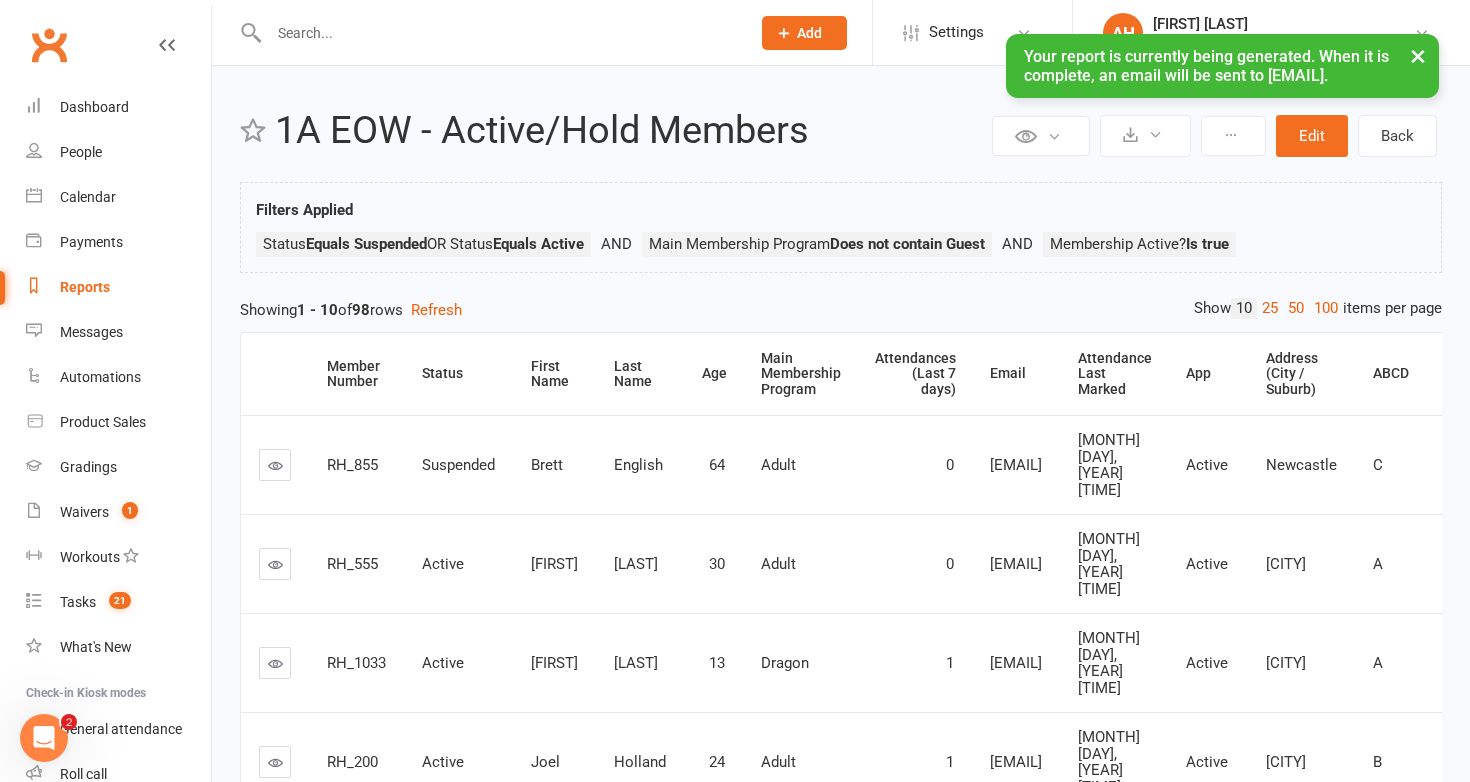 select on "50" 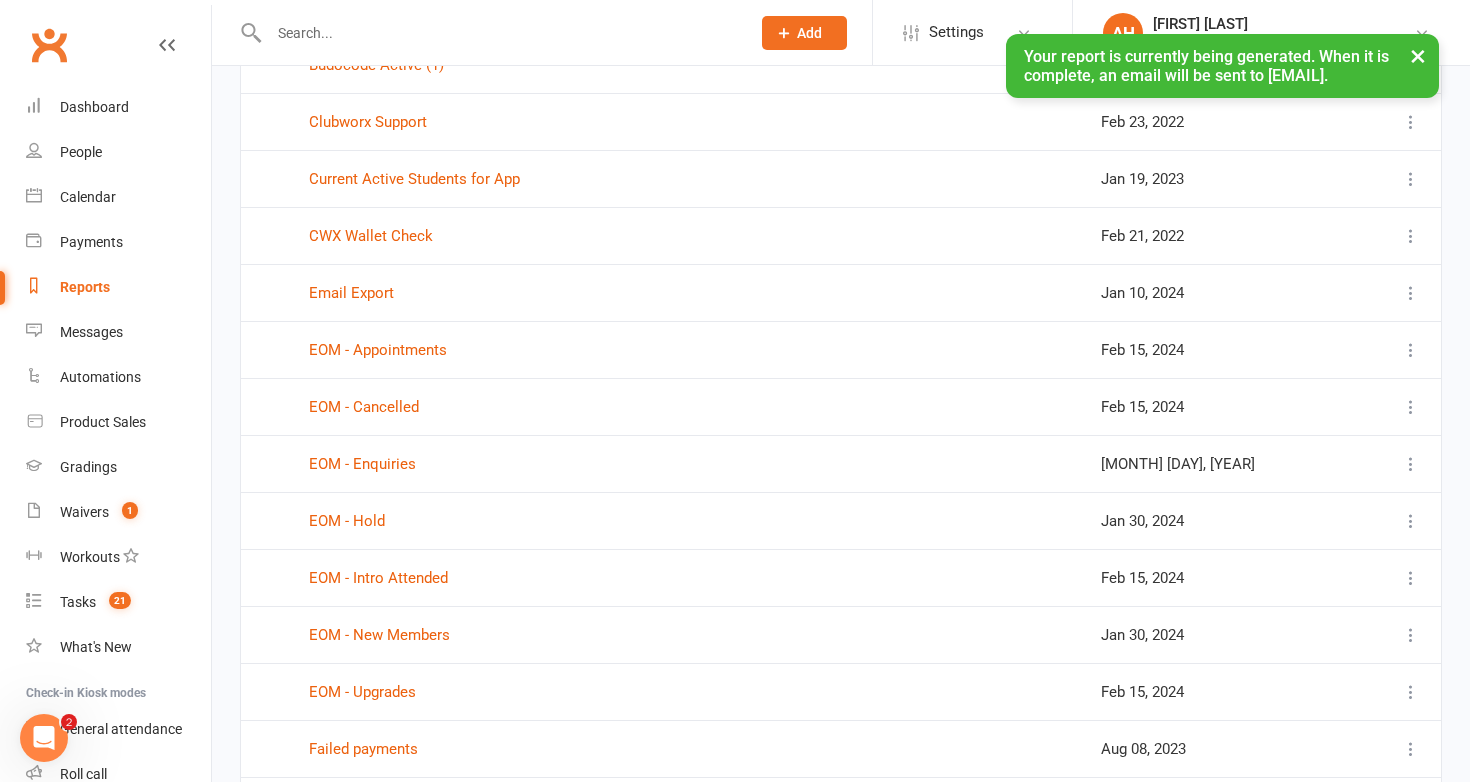 scroll, scrollTop: 1721, scrollLeft: 0, axis: vertical 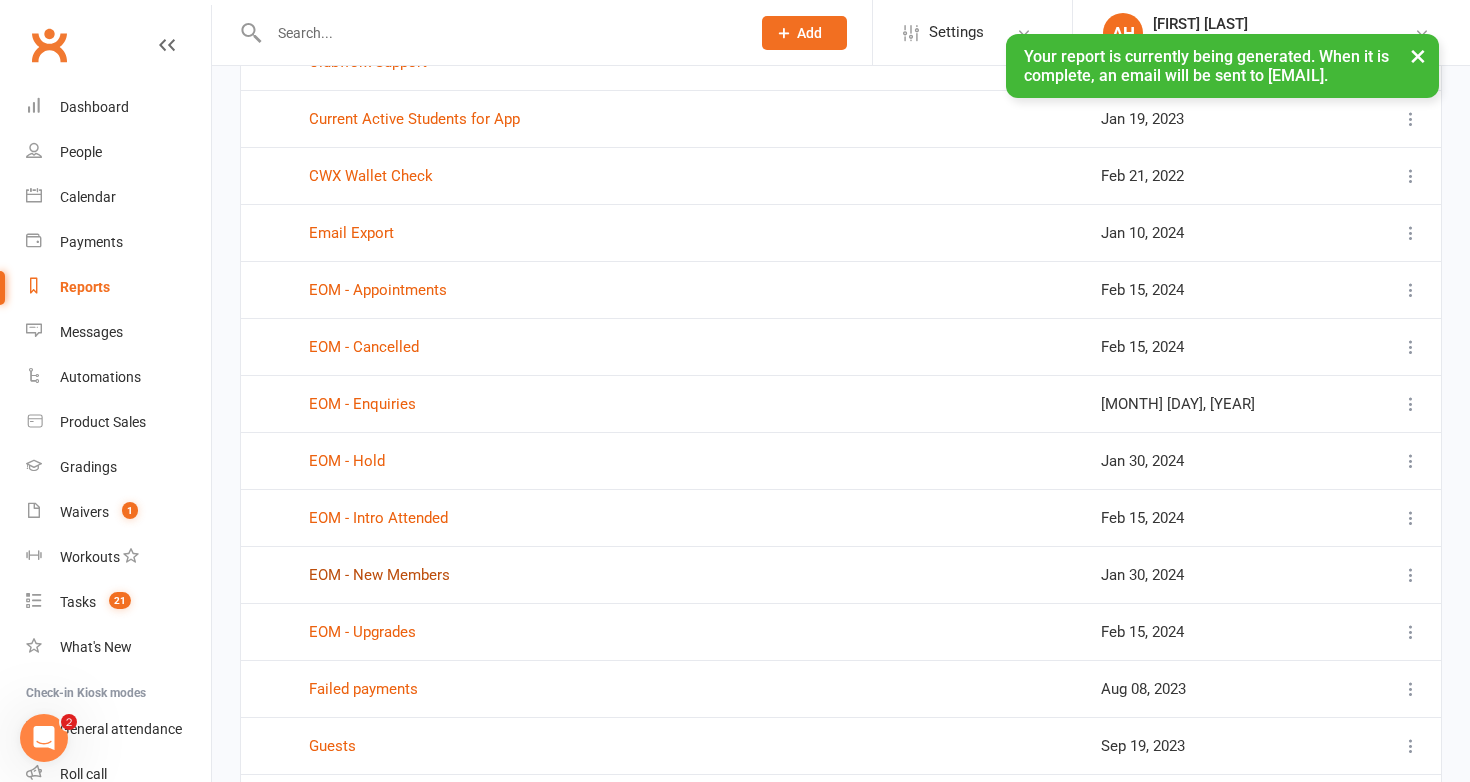 click on "EOM - New Members" at bounding box center [379, 575] 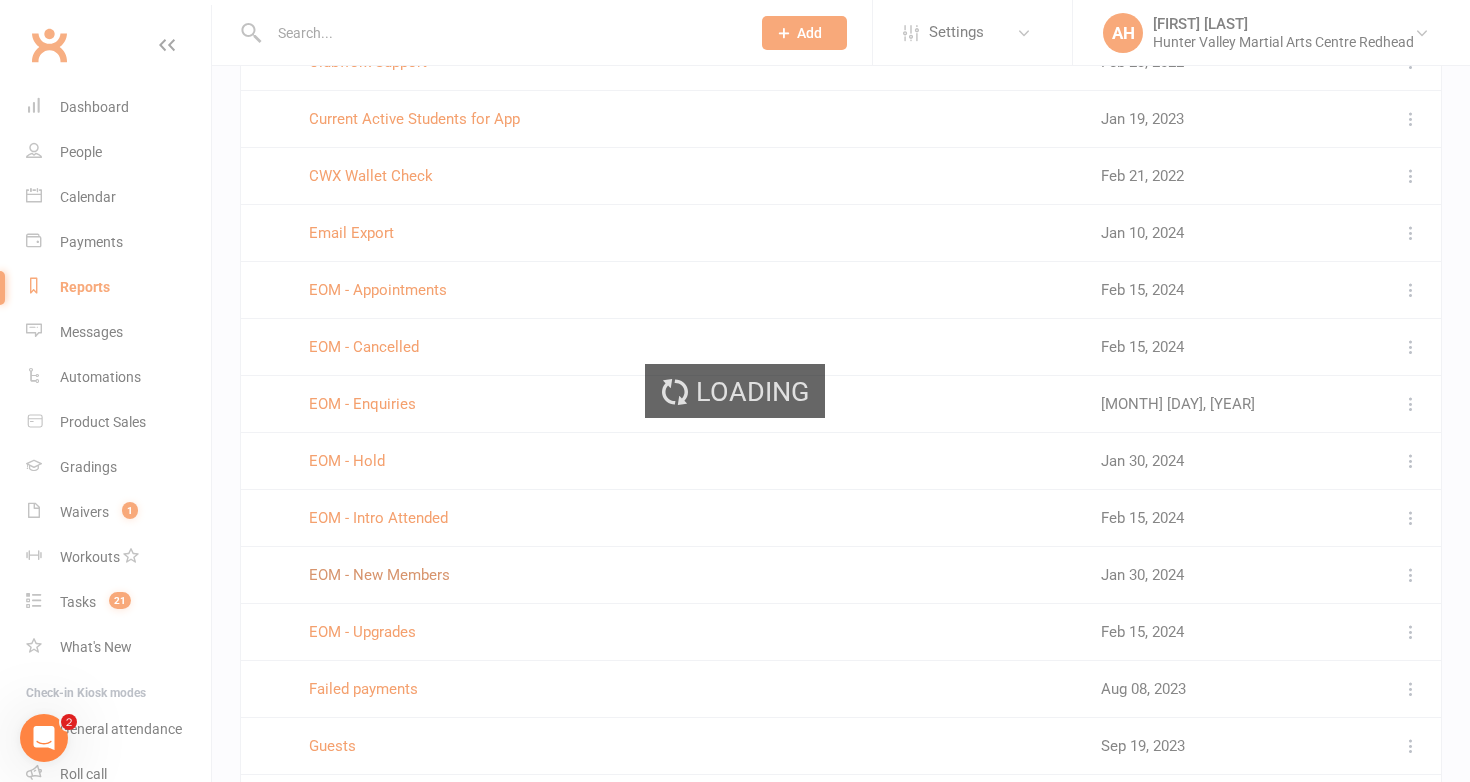 scroll, scrollTop: 0, scrollLeft: 0, axis: both 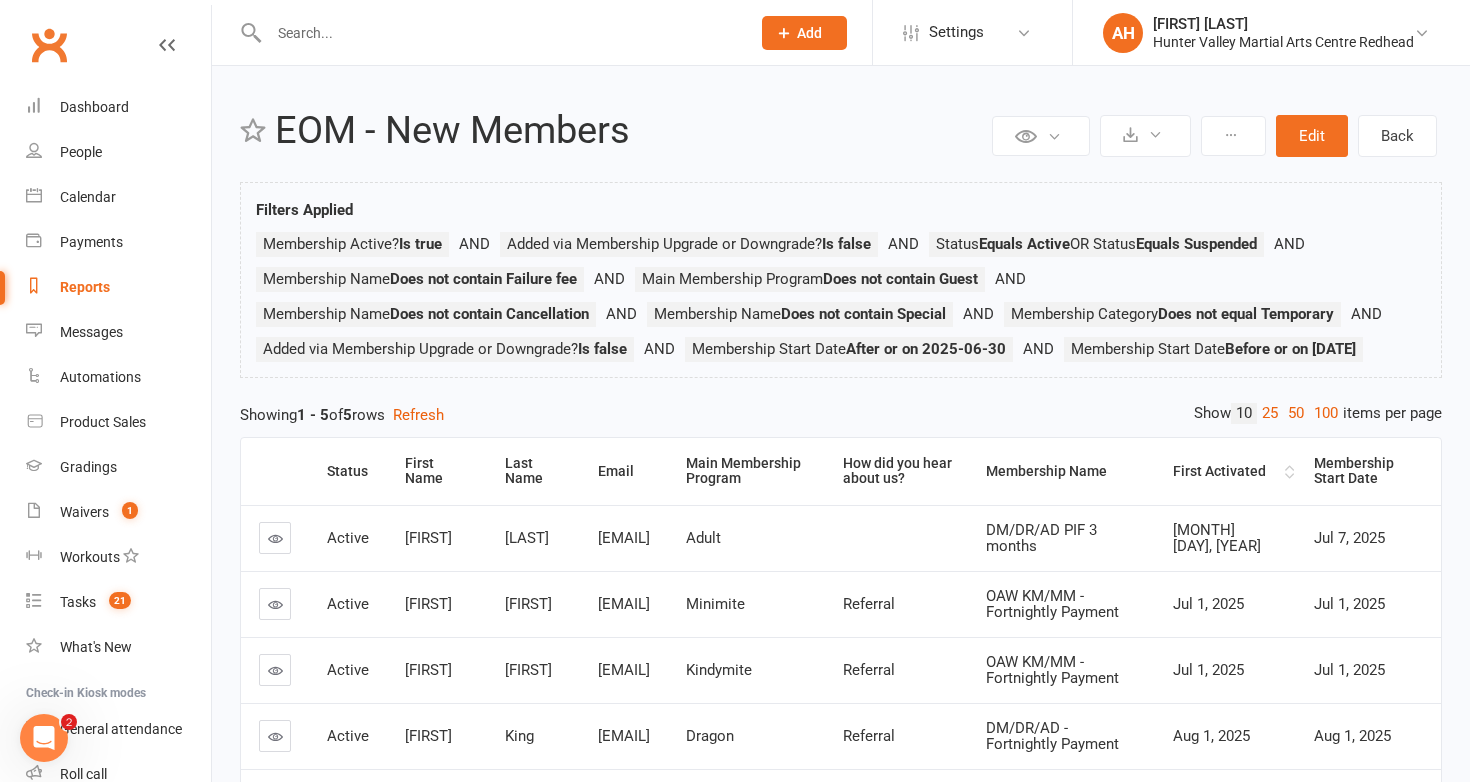 click on "First Activated" at bounding box center (1226, 471) 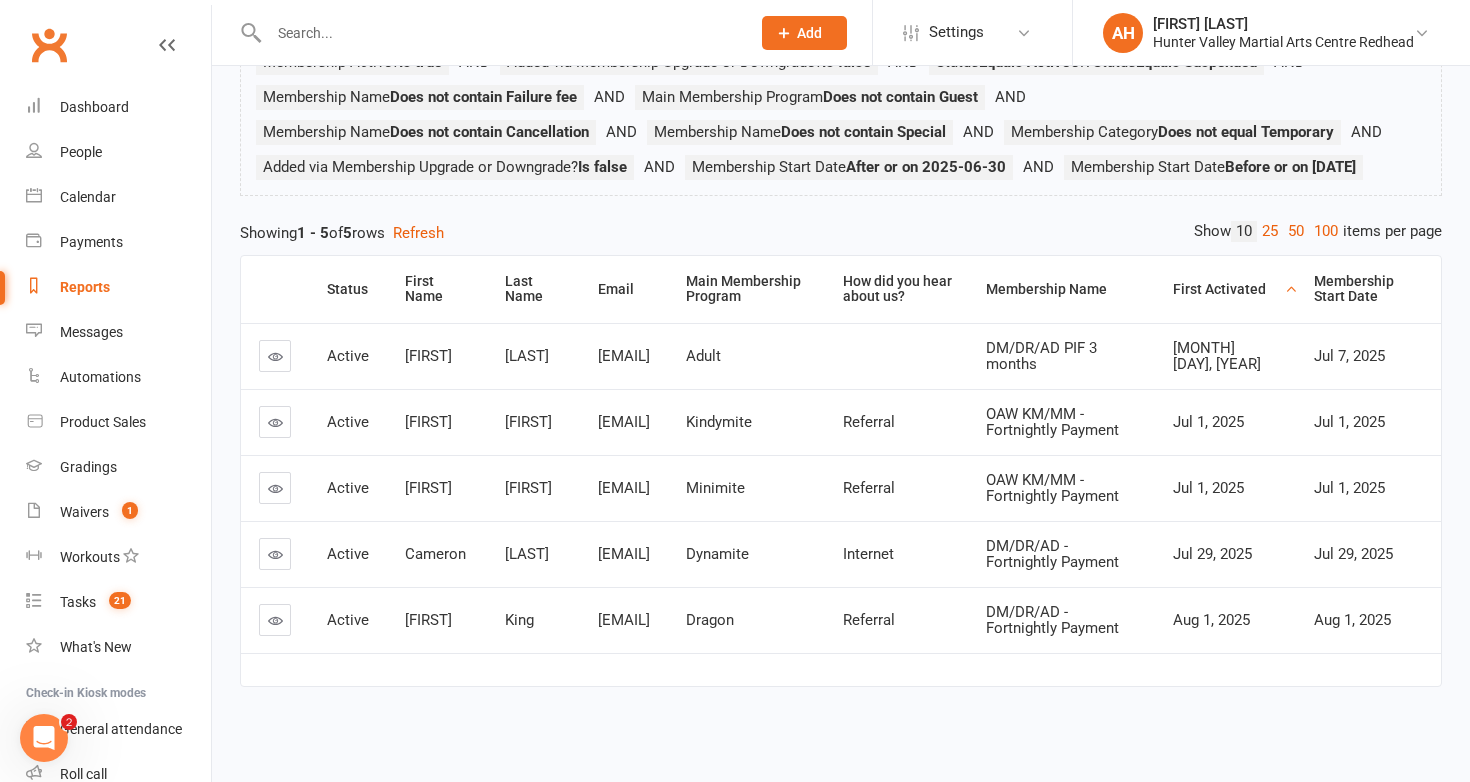 scroll, scrollTop: 263, scrollLeft: 0, axis: vertical 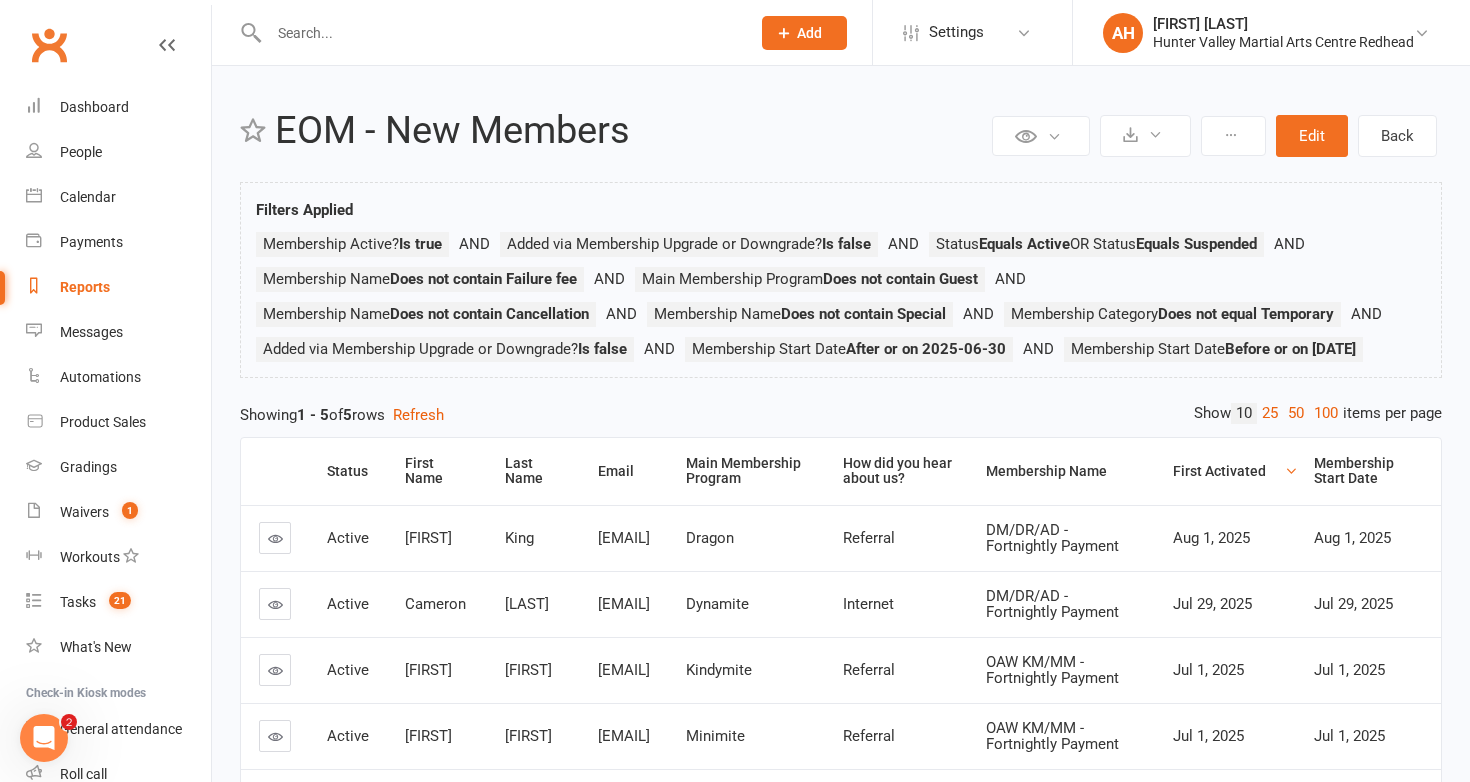 select on "50" 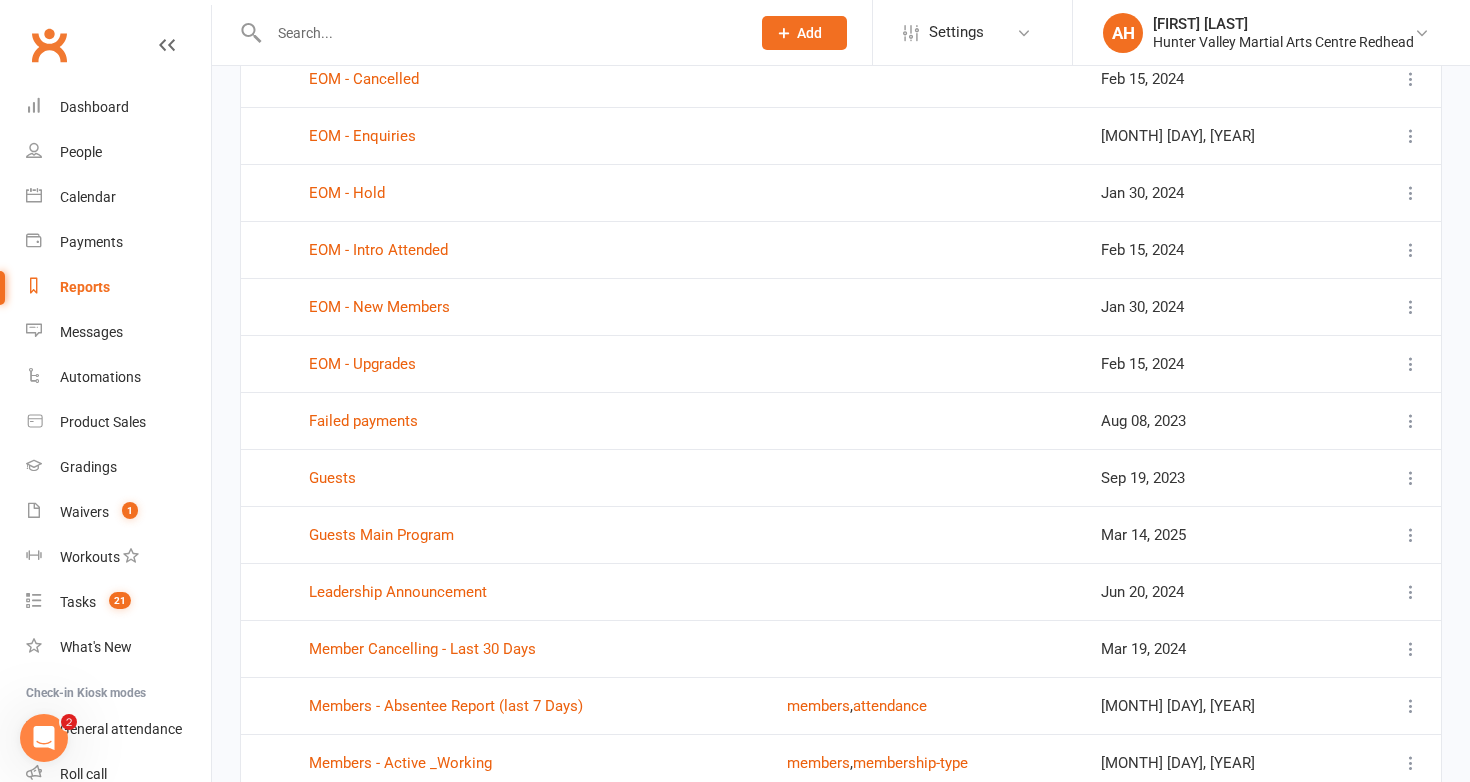scroll, scrollTop: 1991, scrollLeft: 0, axis: vertical 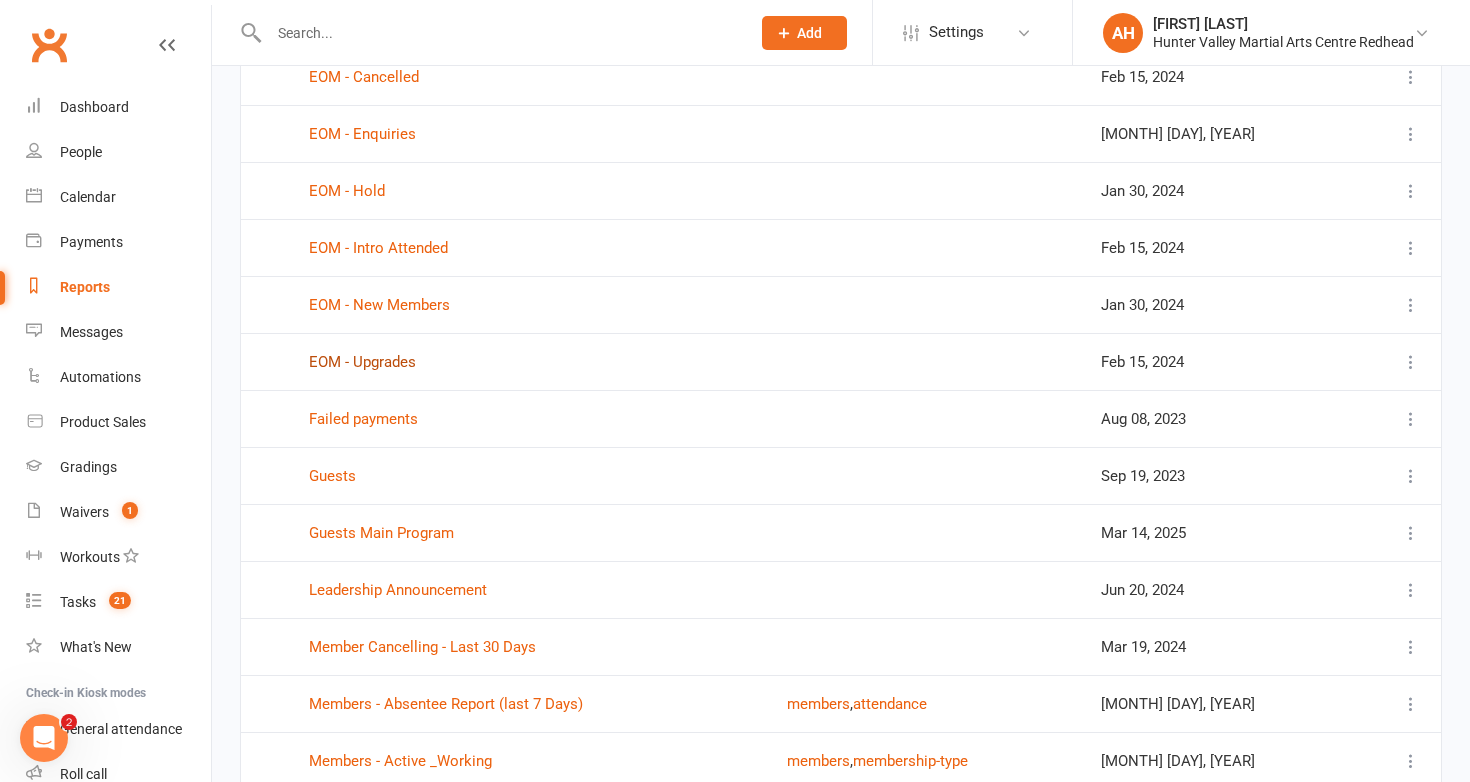 click on "EOM - Upgrades" at bounding box center (362, 362) 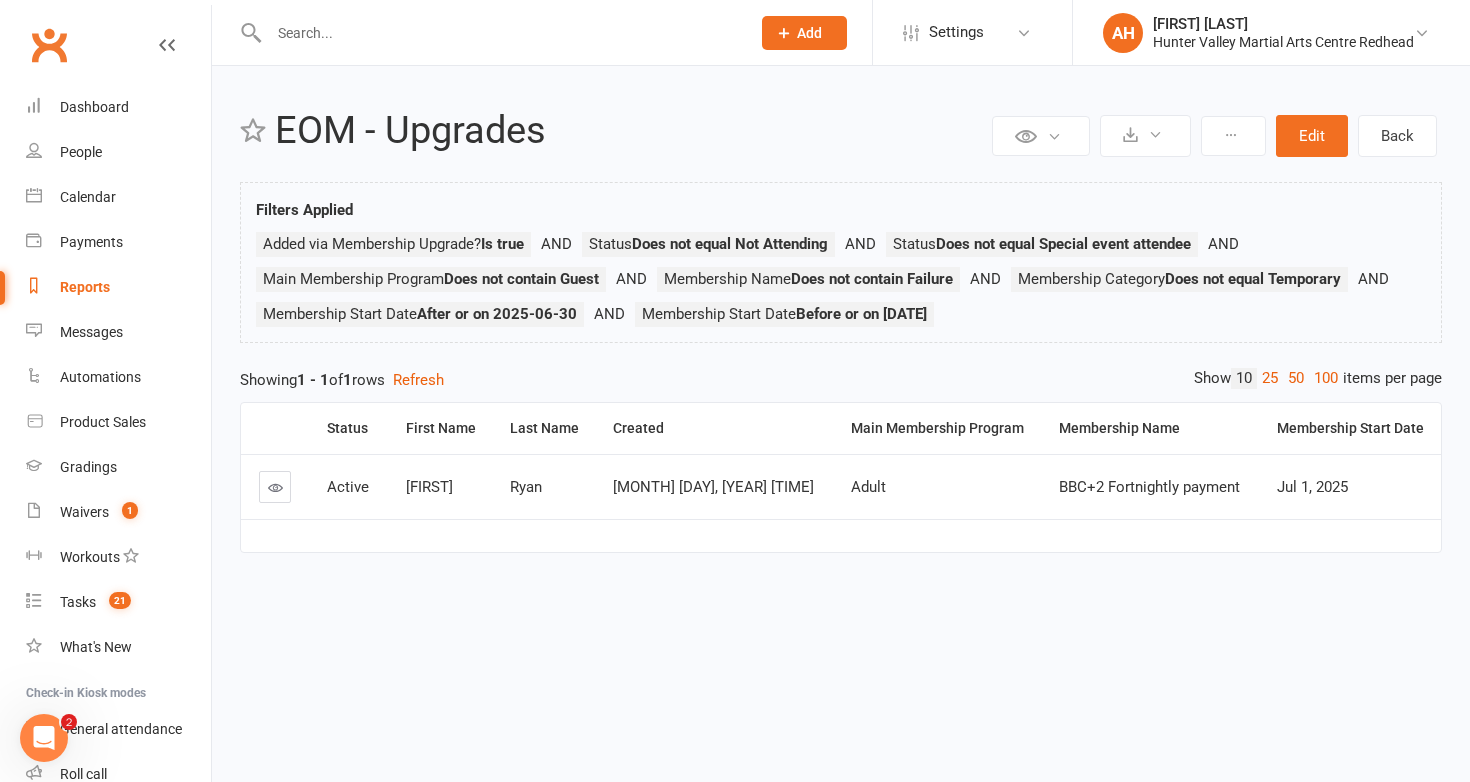 scroll, scrollTop: 0, scrollLeft: 0, axis: both 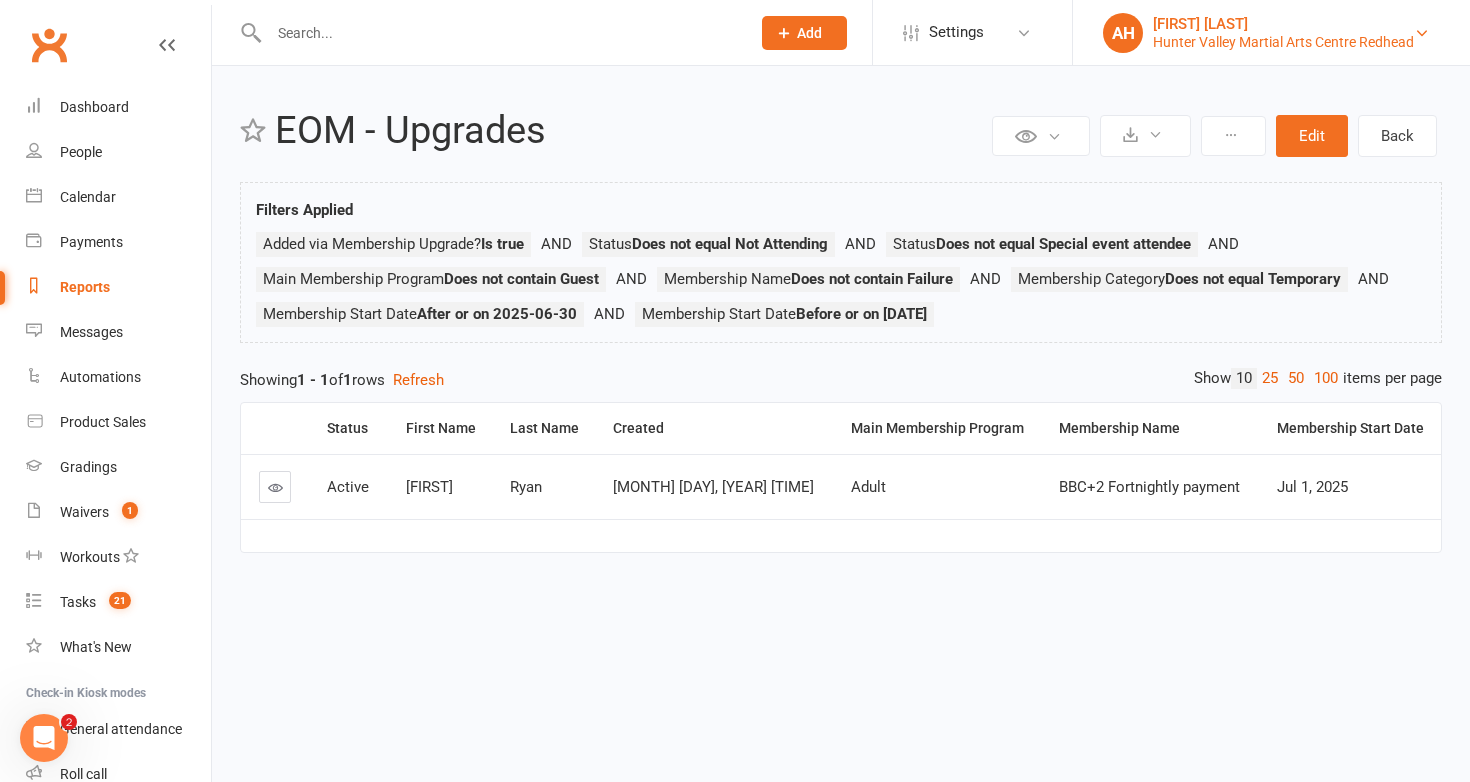 click on "[FIRST] [LAST]" at bounding box center [1283, 24] 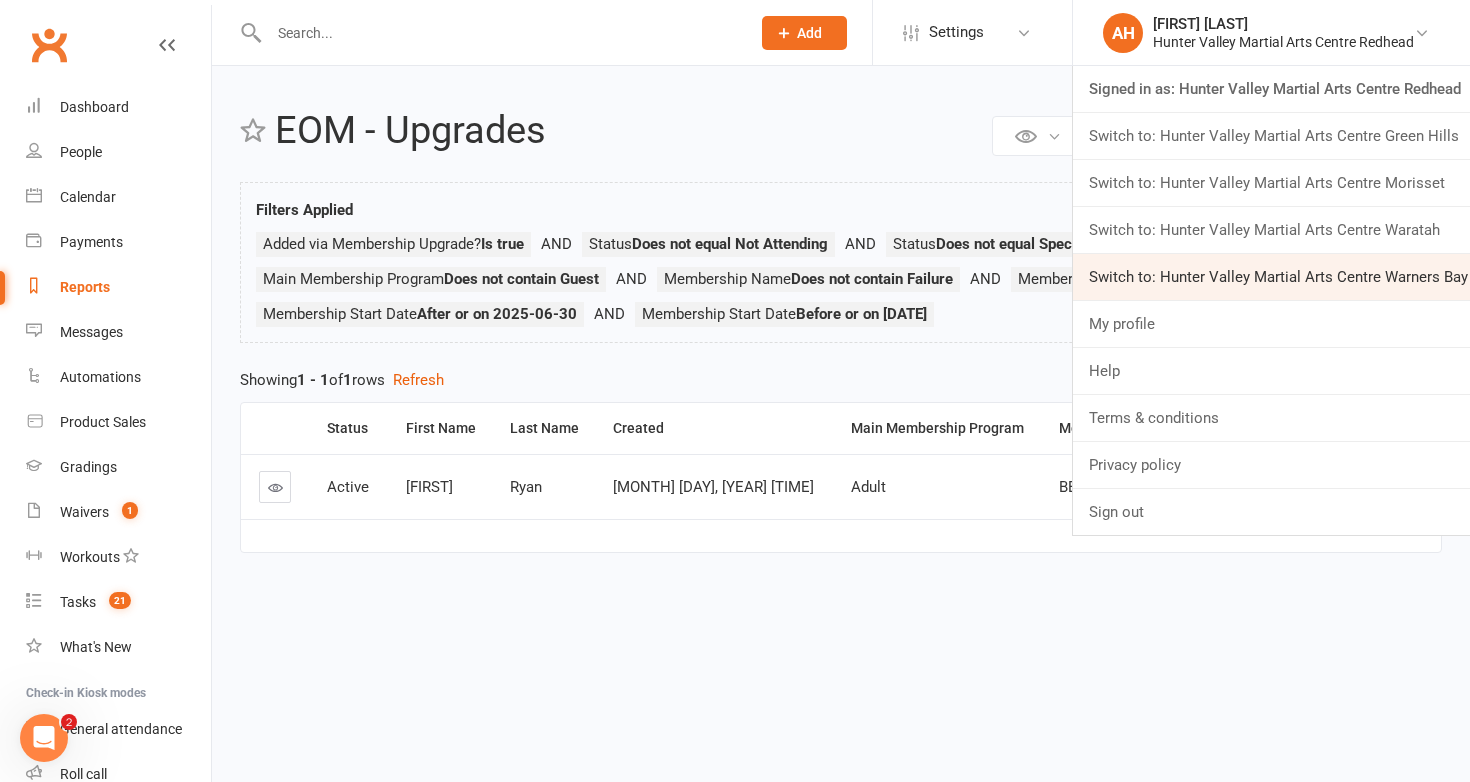 click on "Switch to: Hunter Valley Martial Arts Centre Warners Bay" at bounding box center (1271, 277) 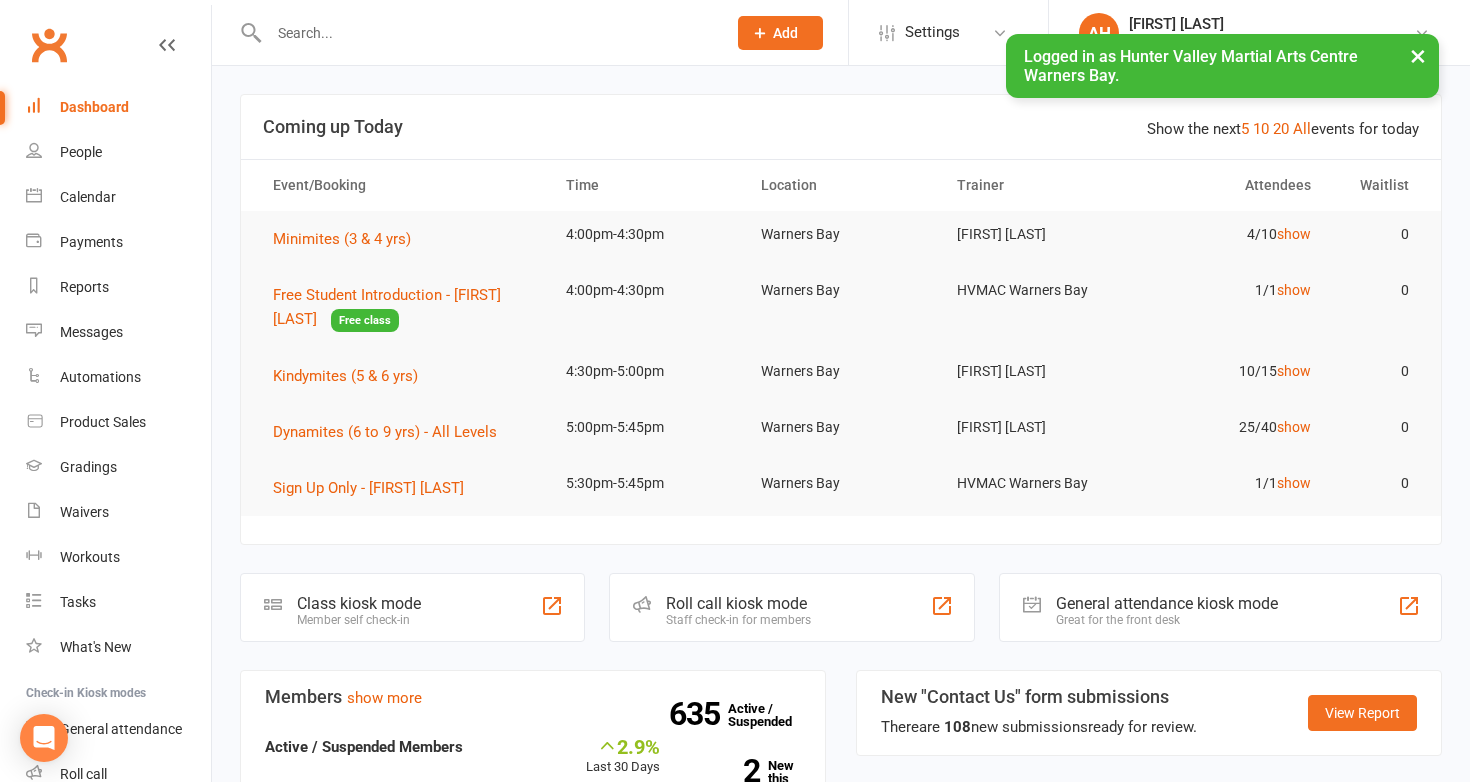 scroll, scrollTop: 0, scrollLeft: 0, axis: both 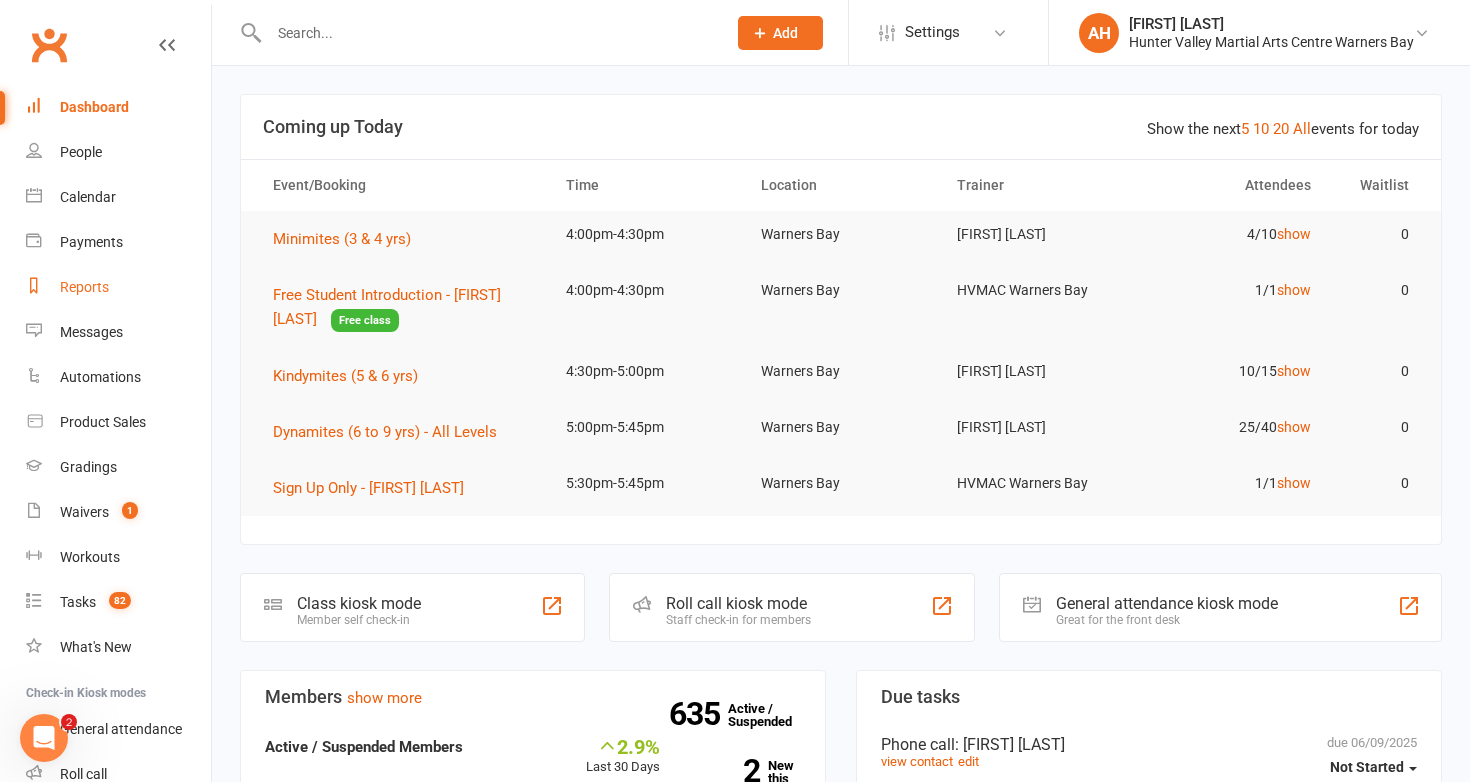 click on "Reports" at bounding box center (84, 287) 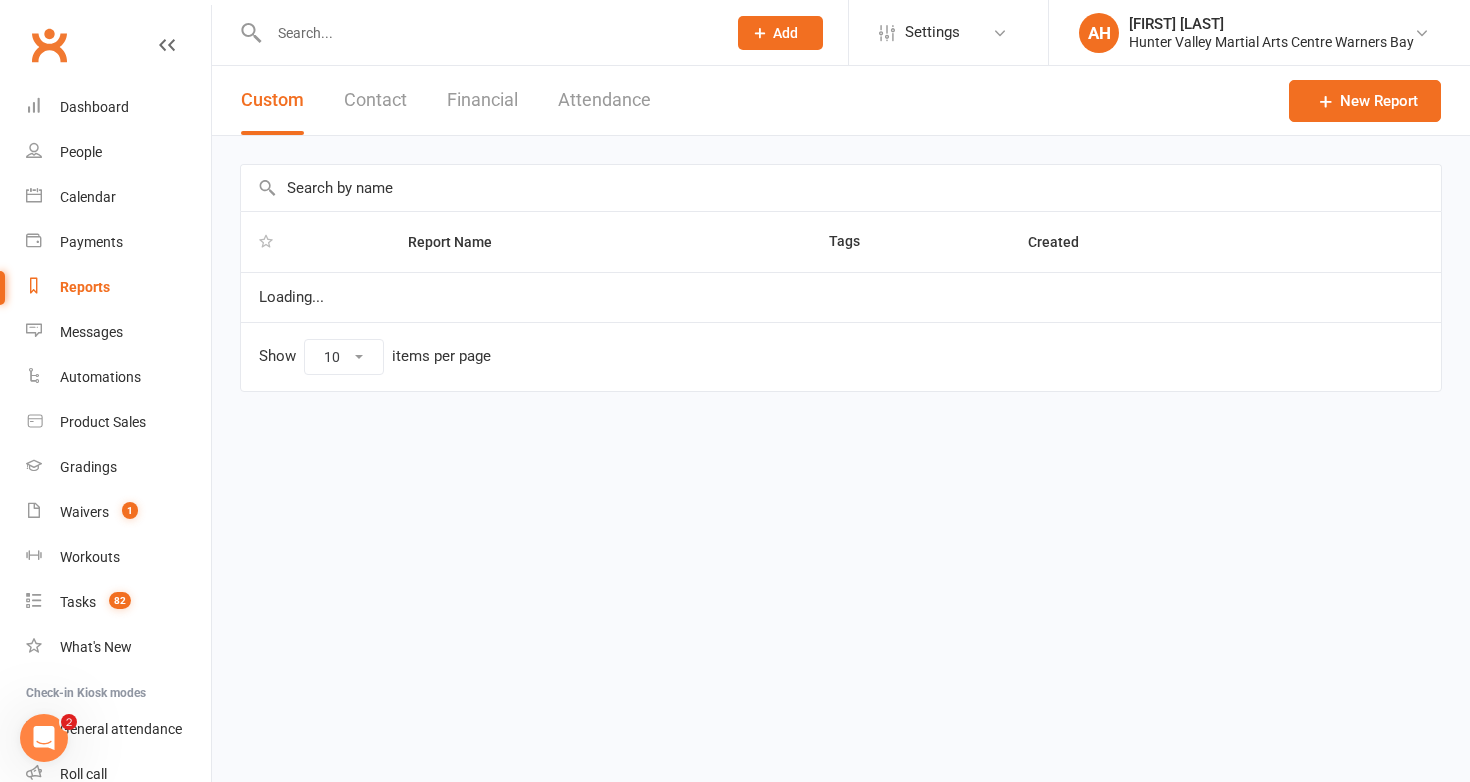 select on "50" 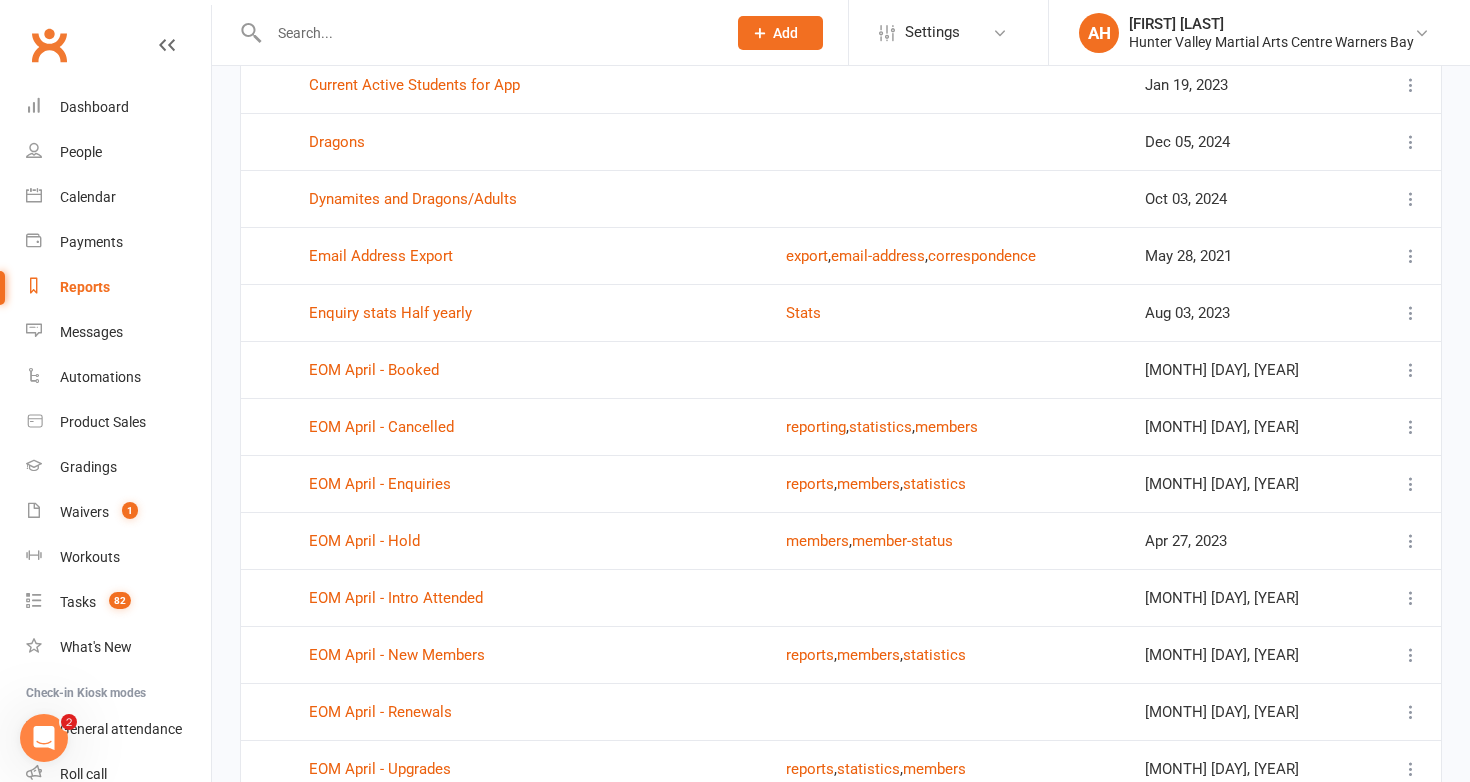 scroll, scrollTop: 2495, scrollLeft: 0, axis: vertical 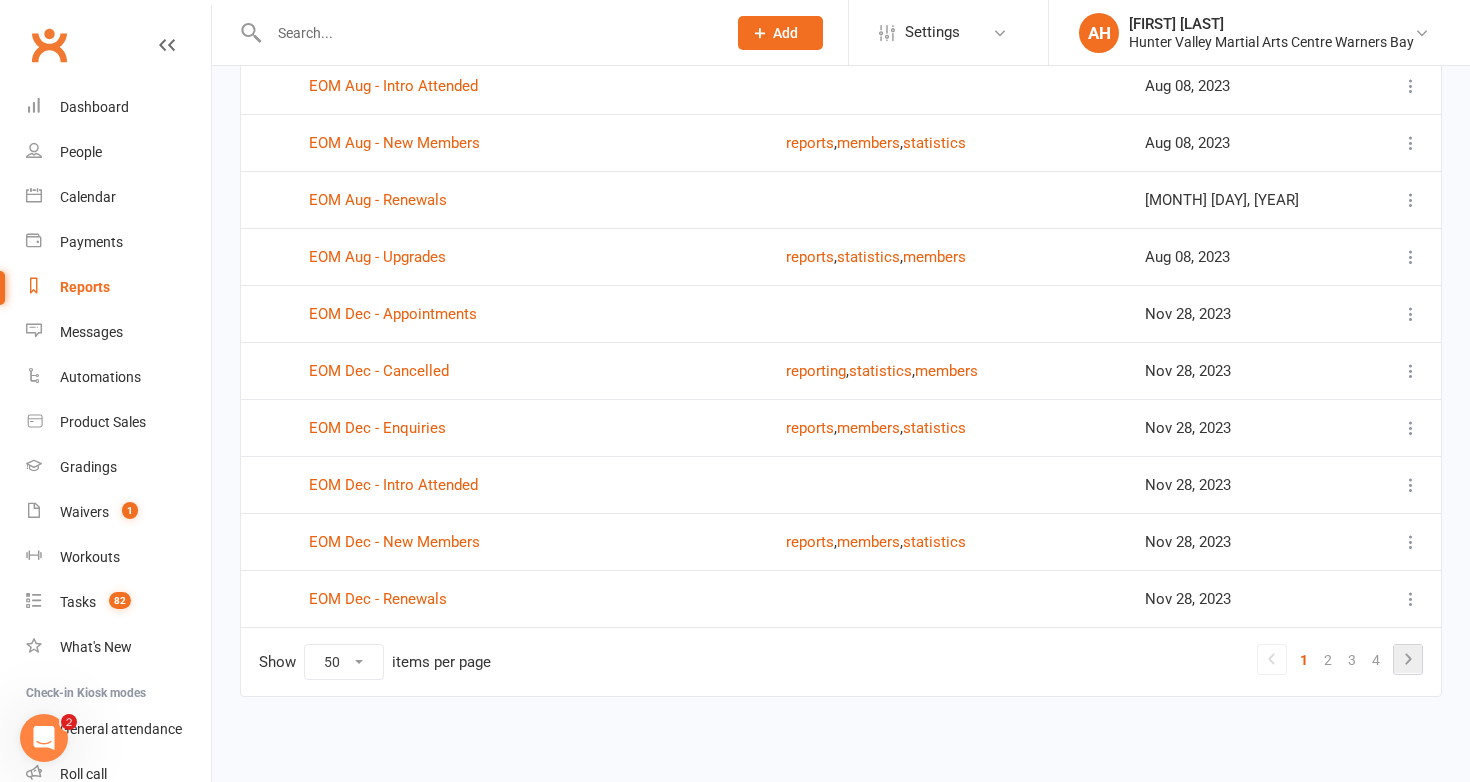 click 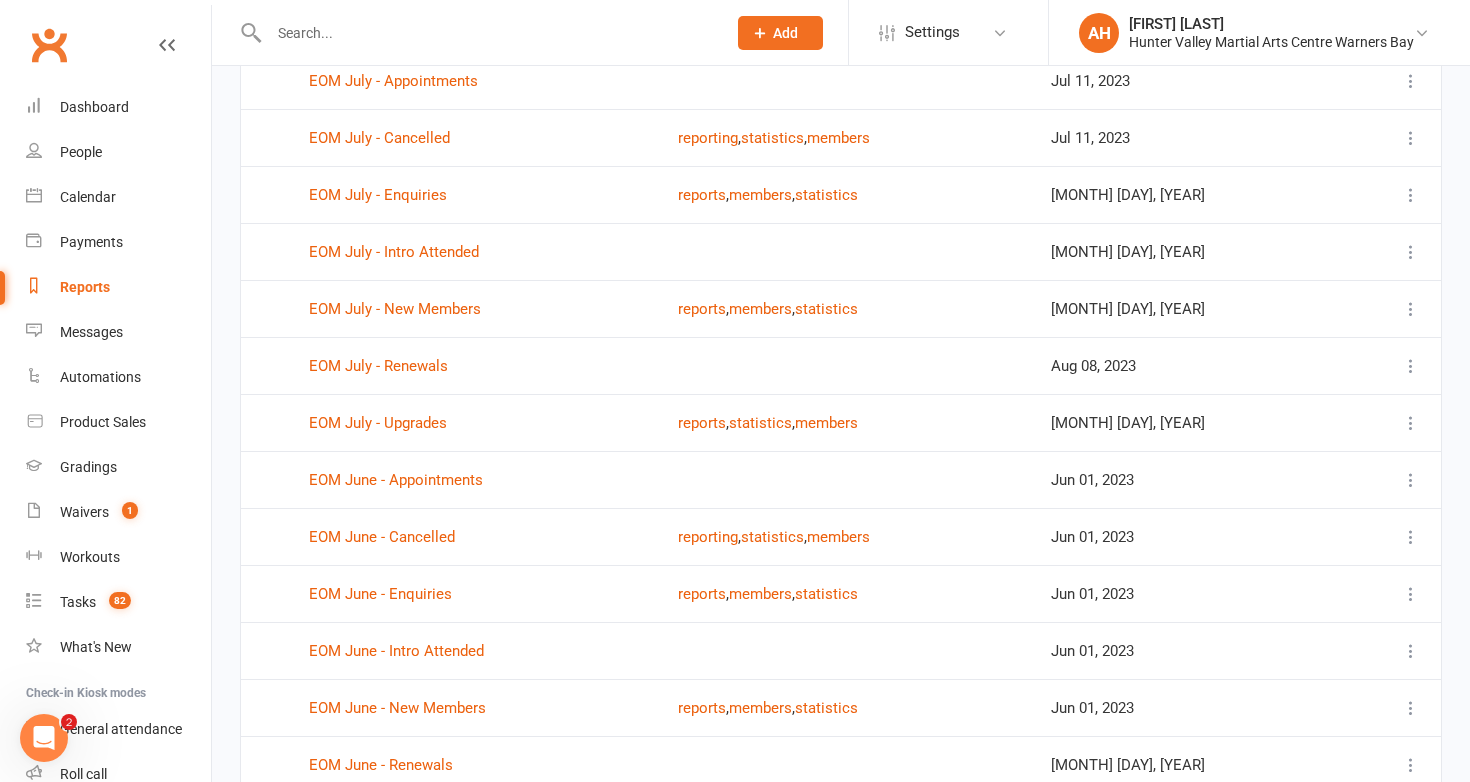 scroll, scrollTop: 1181, scrollLeft: 0, axis: vertical 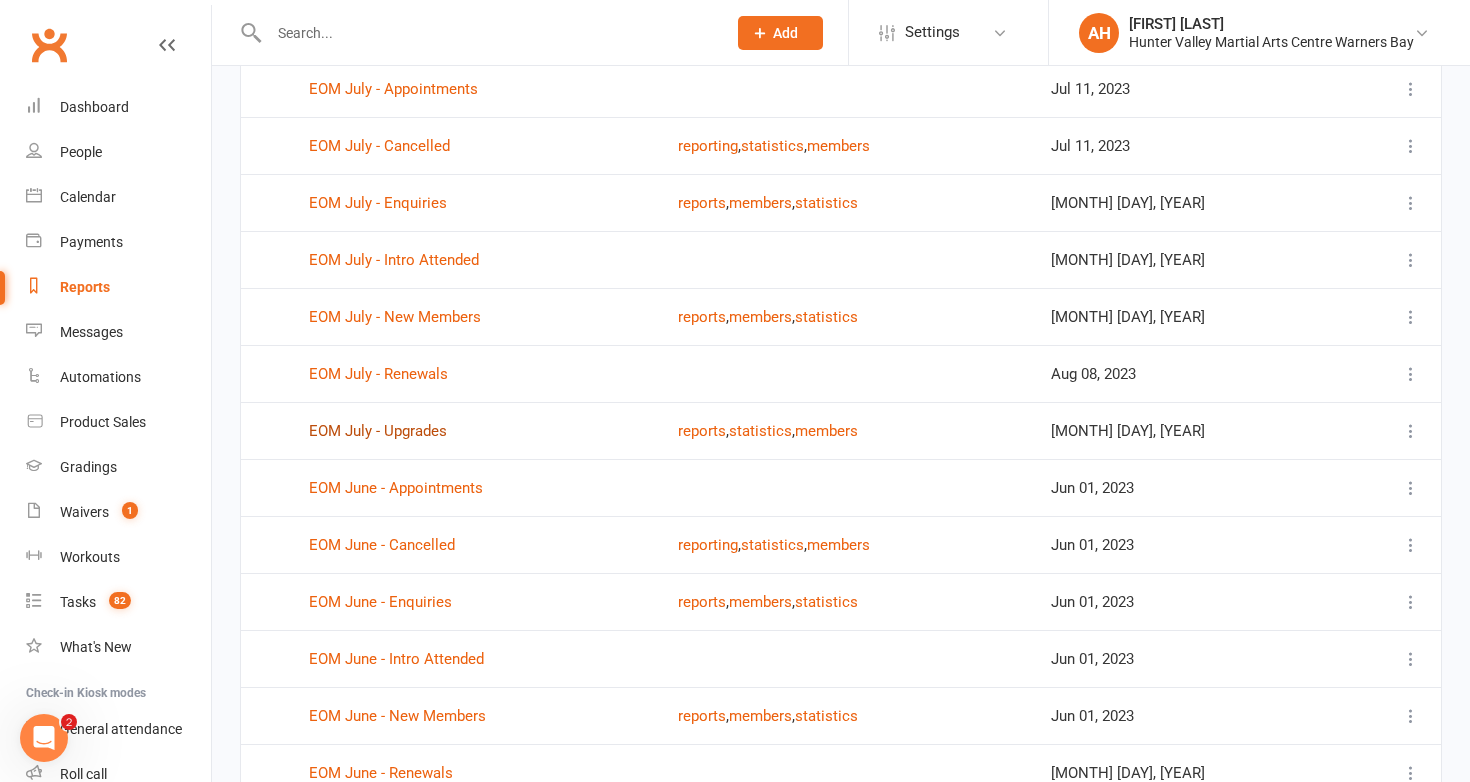 click on "EOM July - Upgrades" at bounding box center (378, 431) 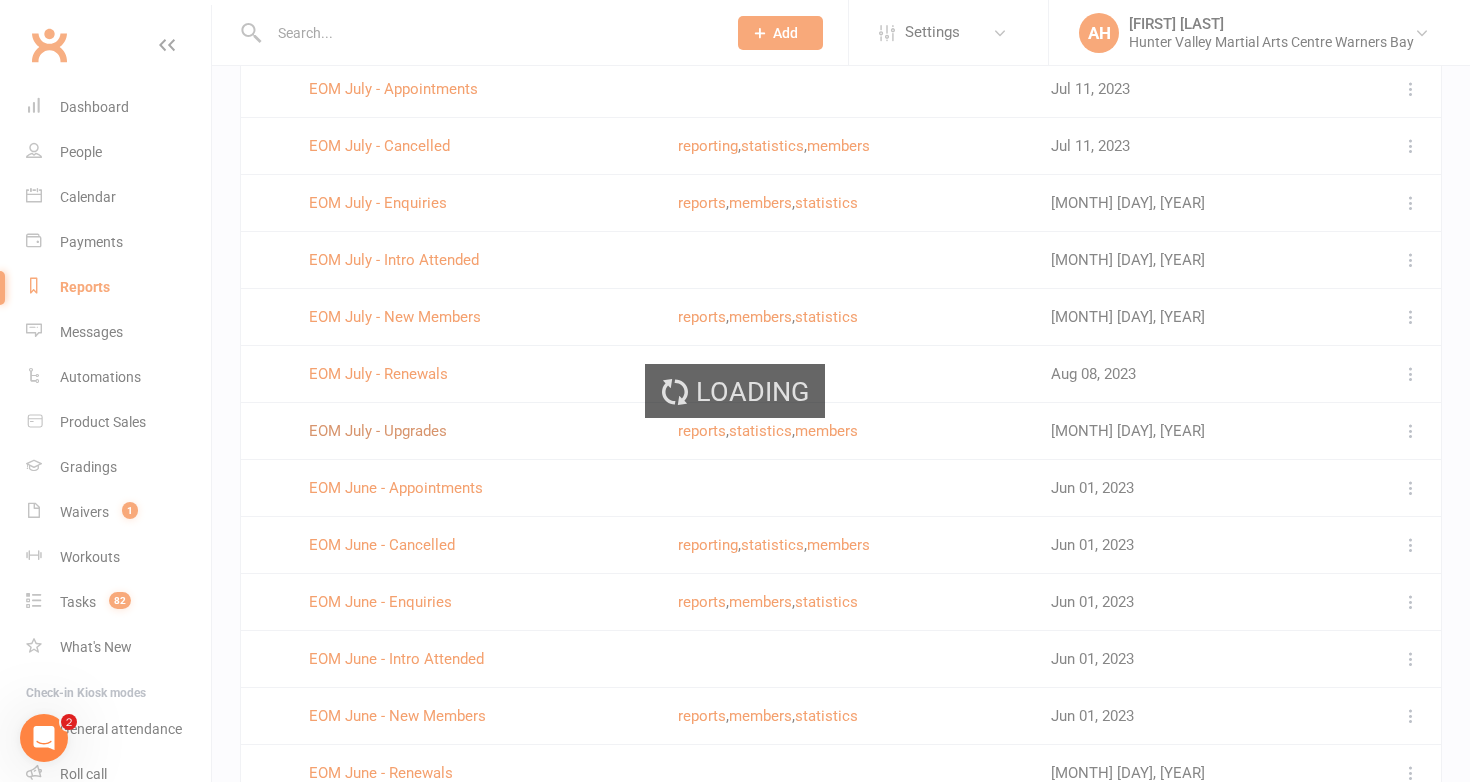 scroll, scrollTop: 0, scrollLeft: 0, axis: both 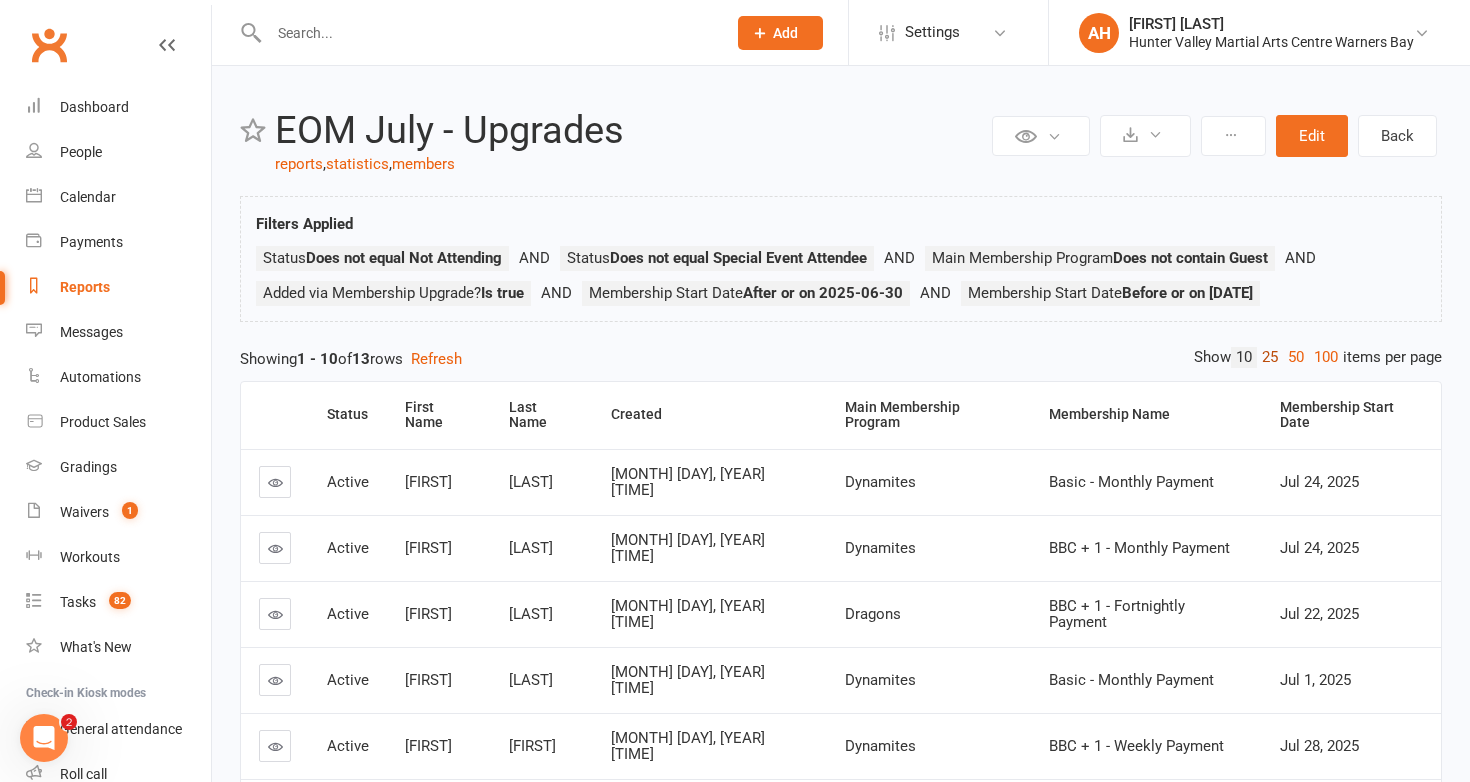click on "25" at bounding box center [1270, 357] 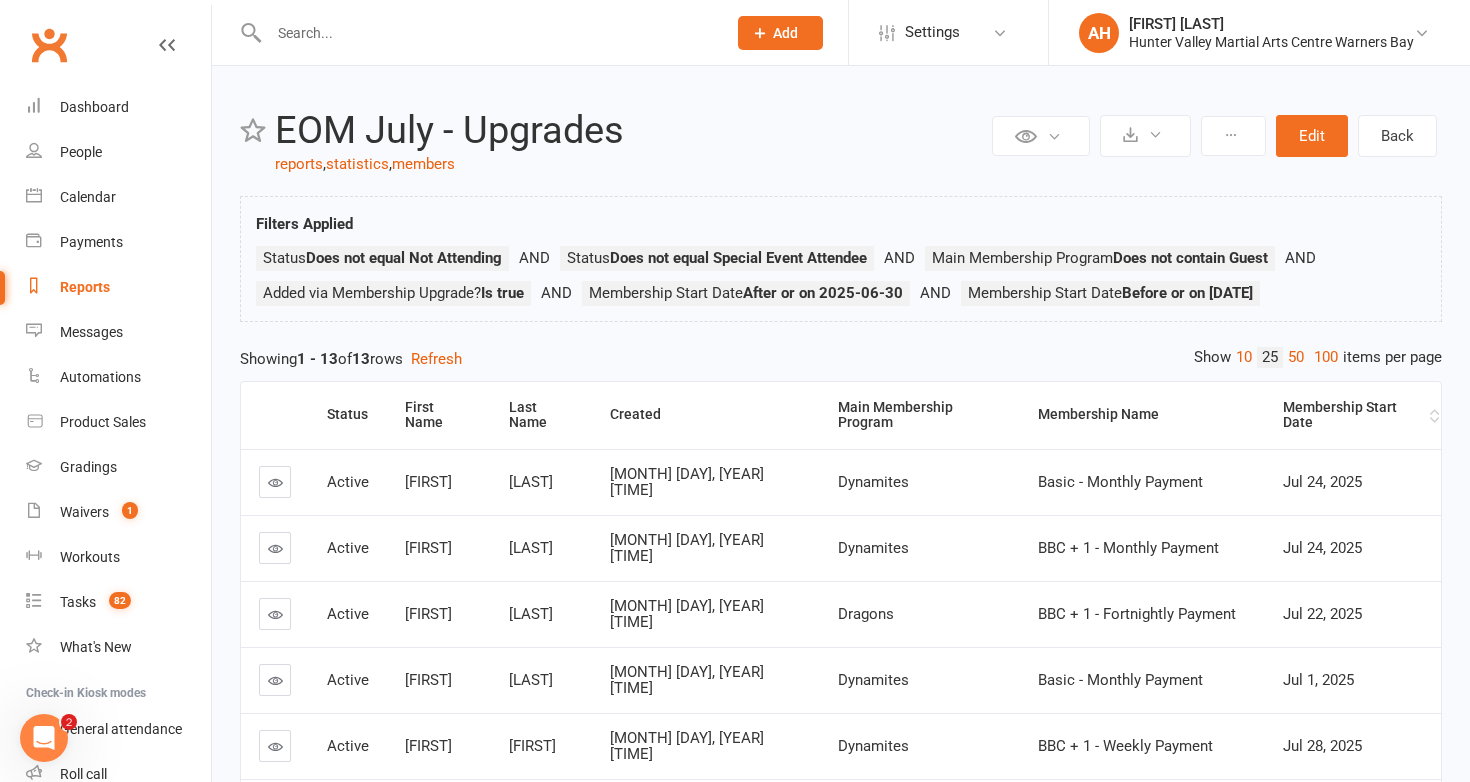 click on "Membership Start Date" at bounding box center [1354, 415] 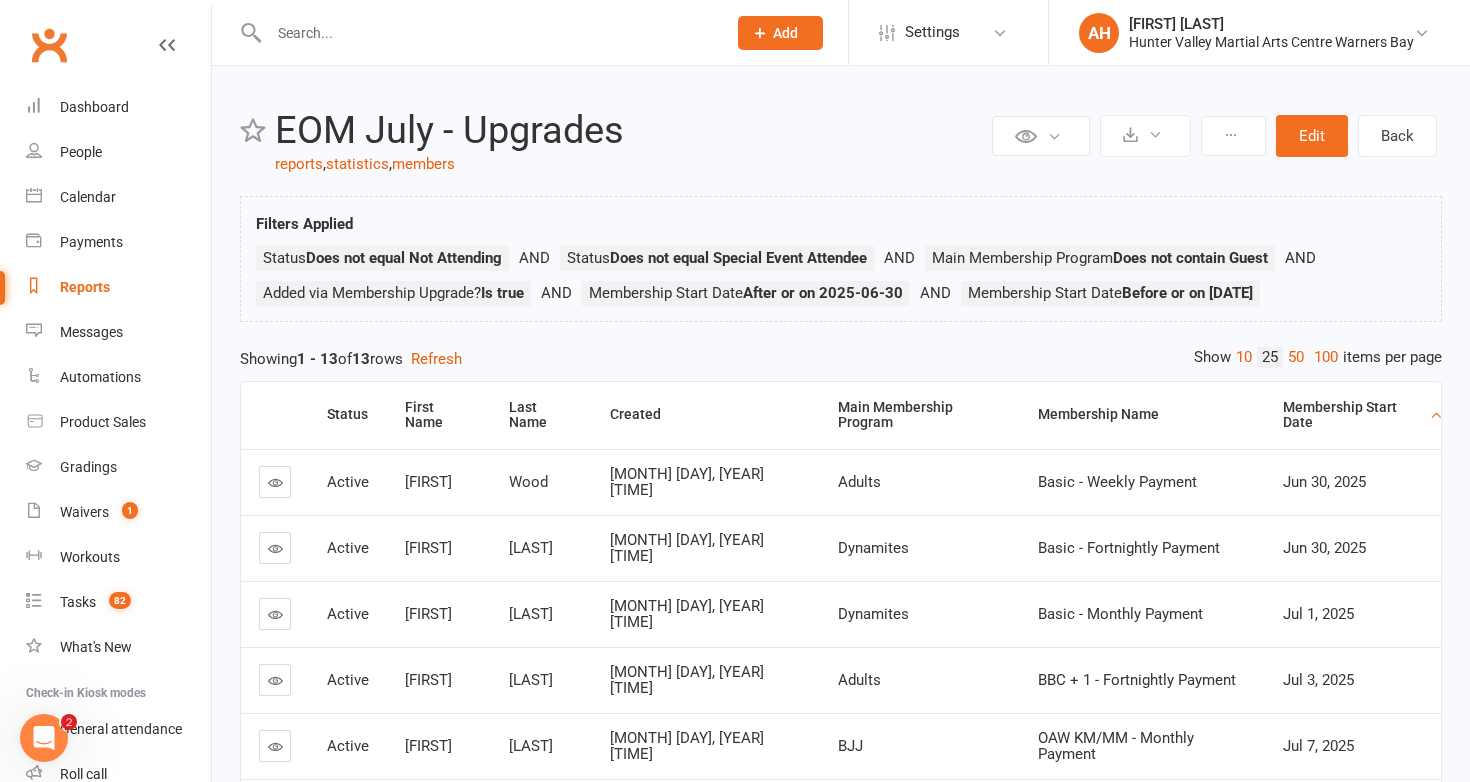 click on "Membership Start Date" at bounding box center (1354, 415) 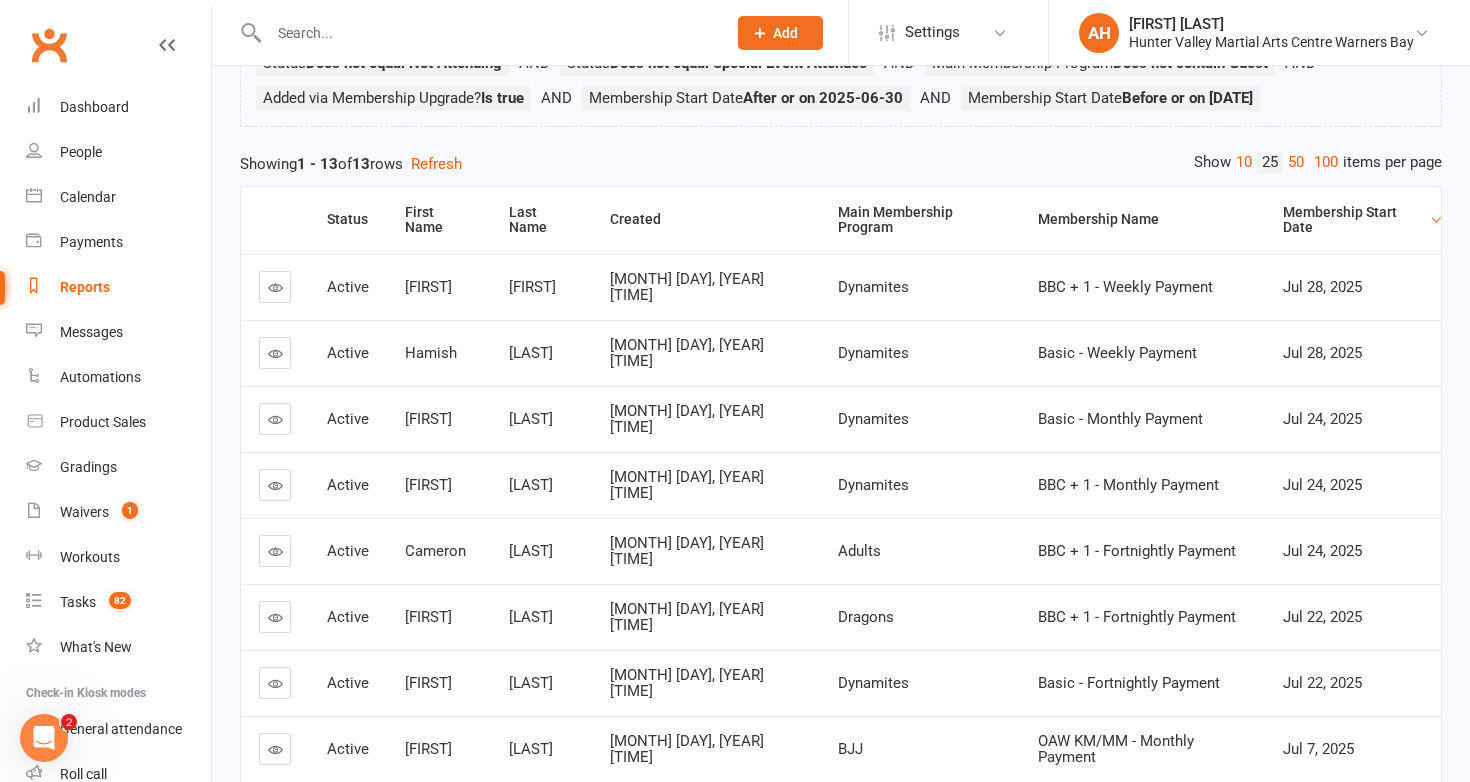 scroll, scrollTop: 193, scrollLeft: 0, axis: vertical 